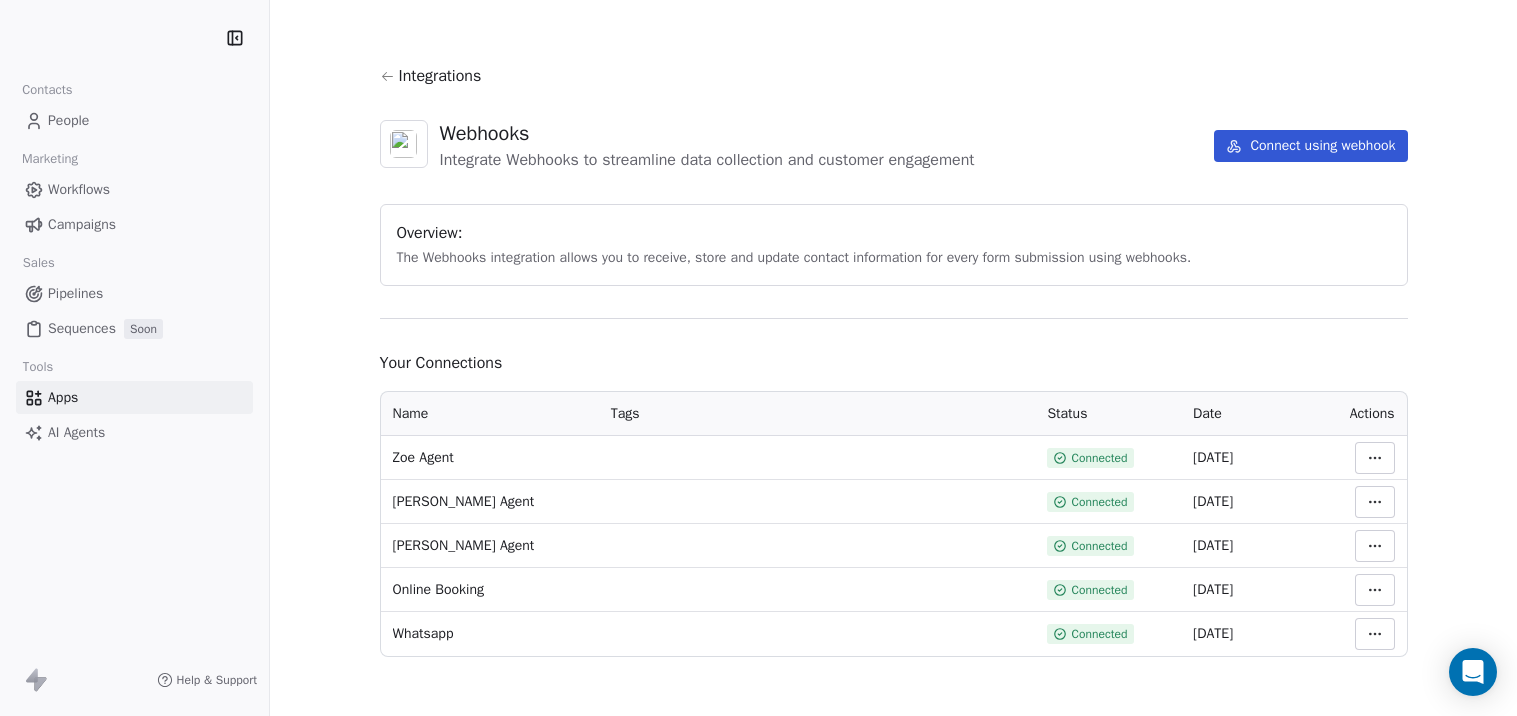 scroll, scrollTop: 0, scrollLeft: 0, axis: both 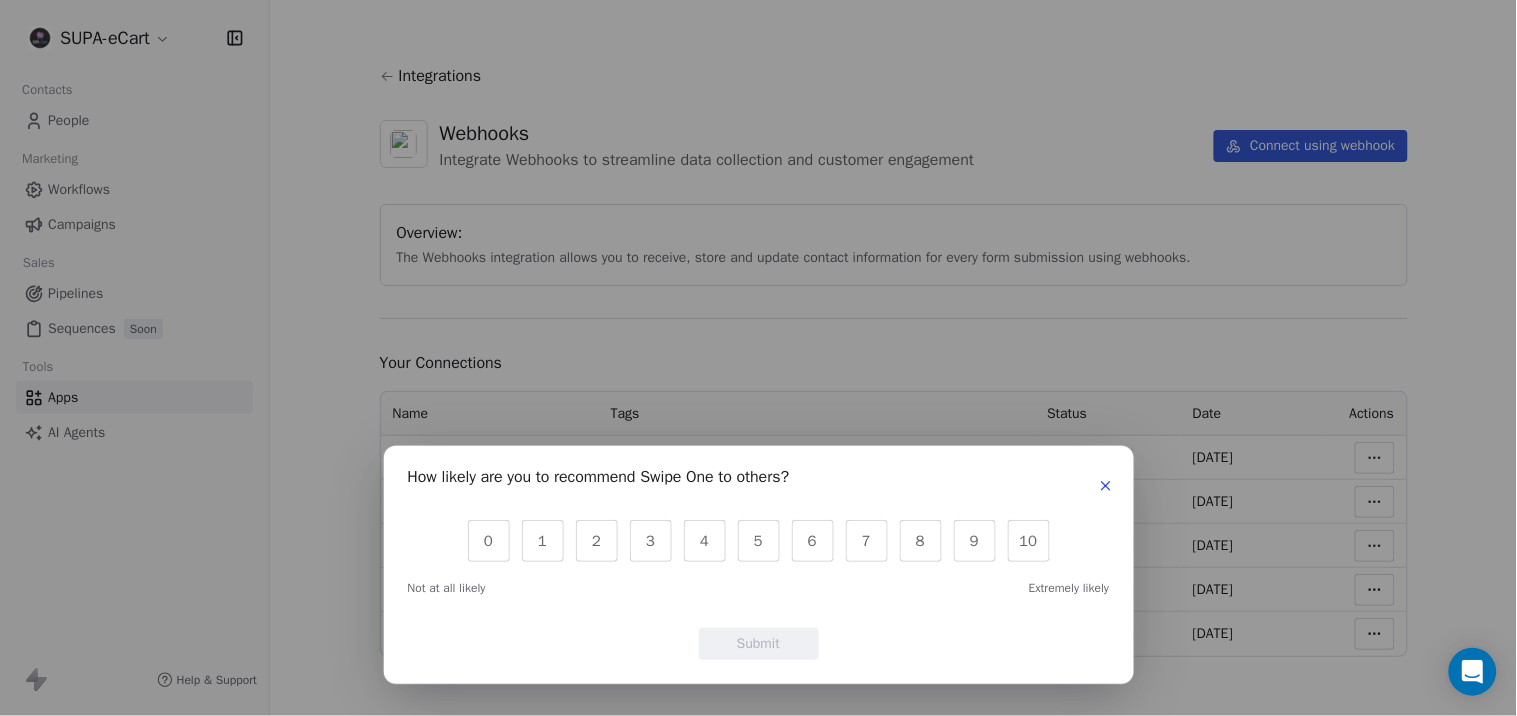 click at bounding box center [1106, 486] 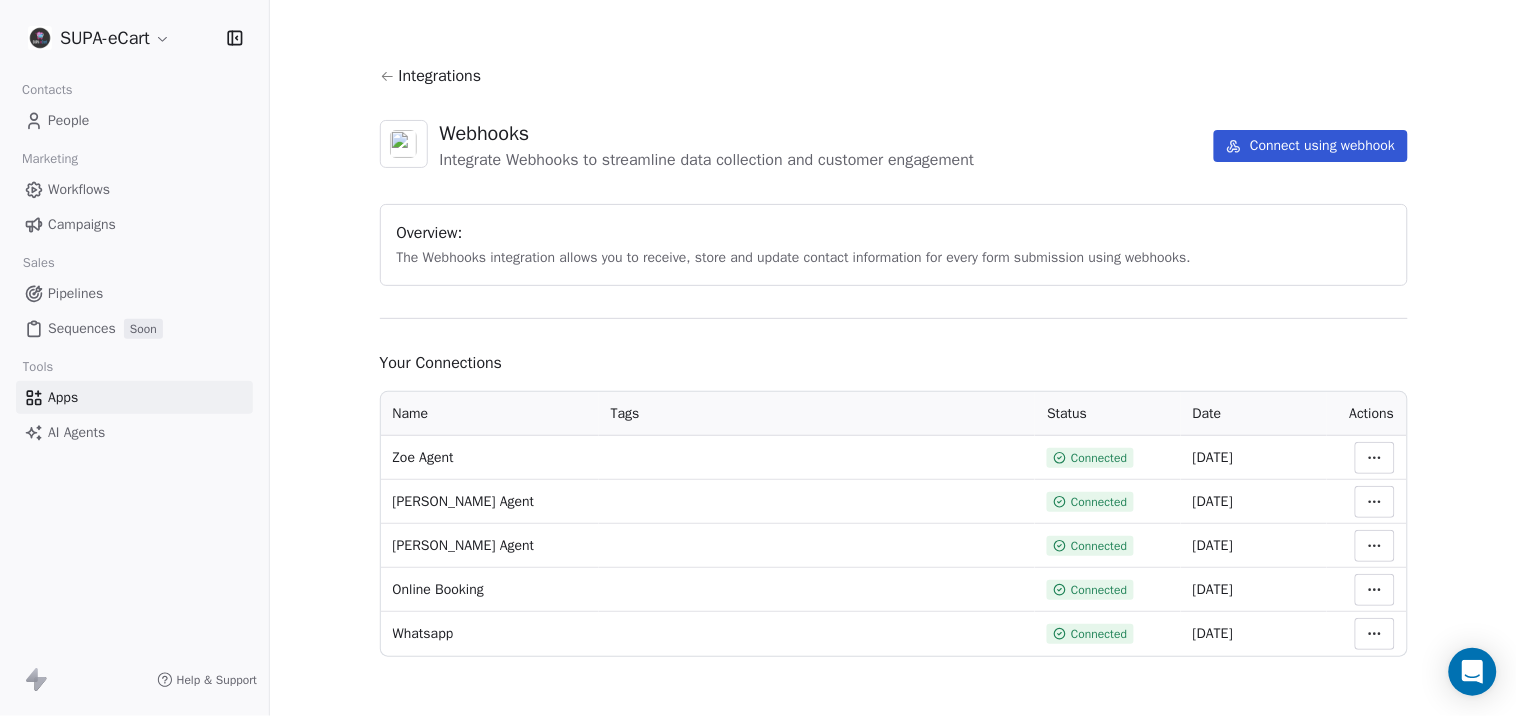click on "Integrations Webhooks Integrate Webhooks to streamline data collection and customer engagement Connect using webhook Overview: The Webhooks integration allows you to receive, store and update contact information for every form submission using webhooks. Your Connections Name Tags Status Date Actions Zoe Agent Connected [DATE] [PERSON_NAME] Agent Connected [DATE]  [PERSON_NAME] Agent Connected [DATE] Online Booking Connected [DATE] Whatsapp Connected [DATE]" at bounding box center [893, 358] 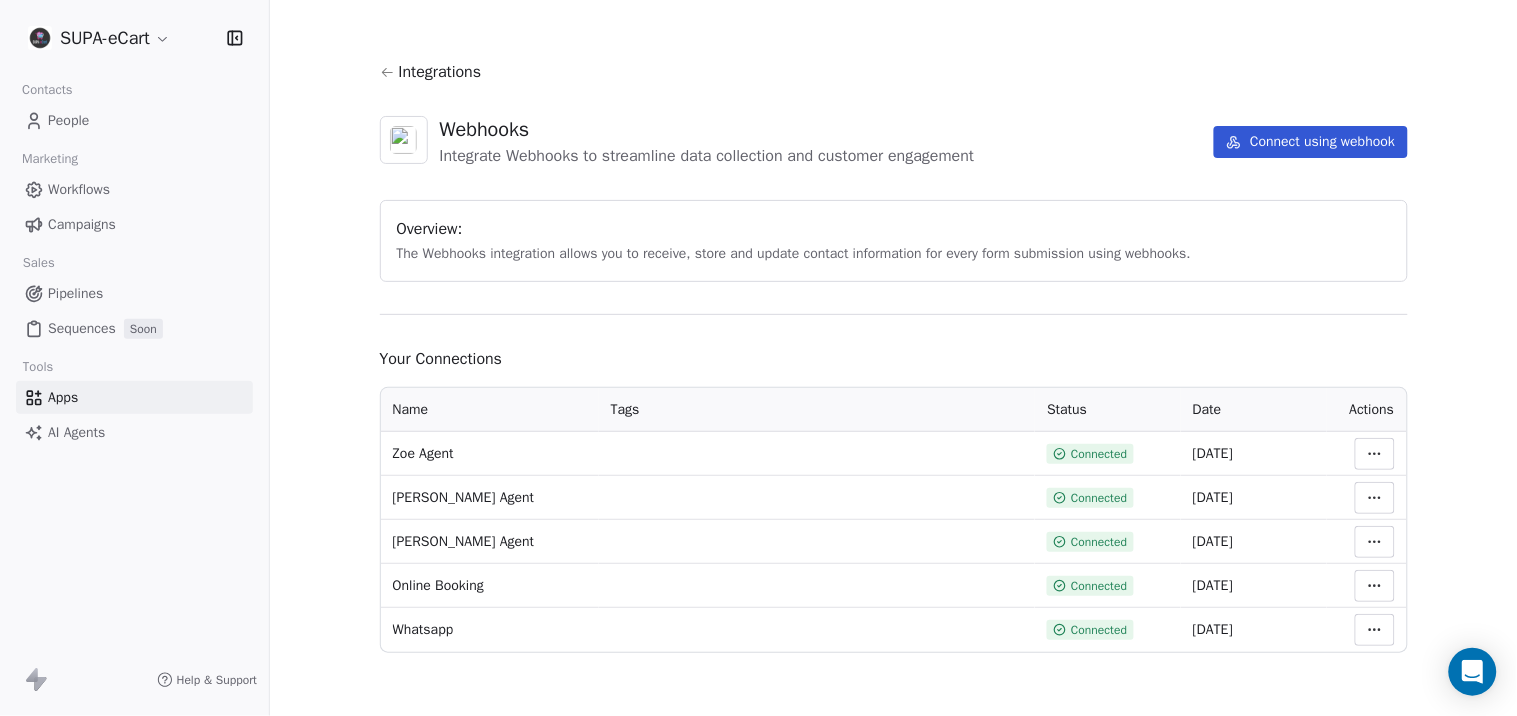 click on "Connect using webhook" at bounding box center (1310, 142) 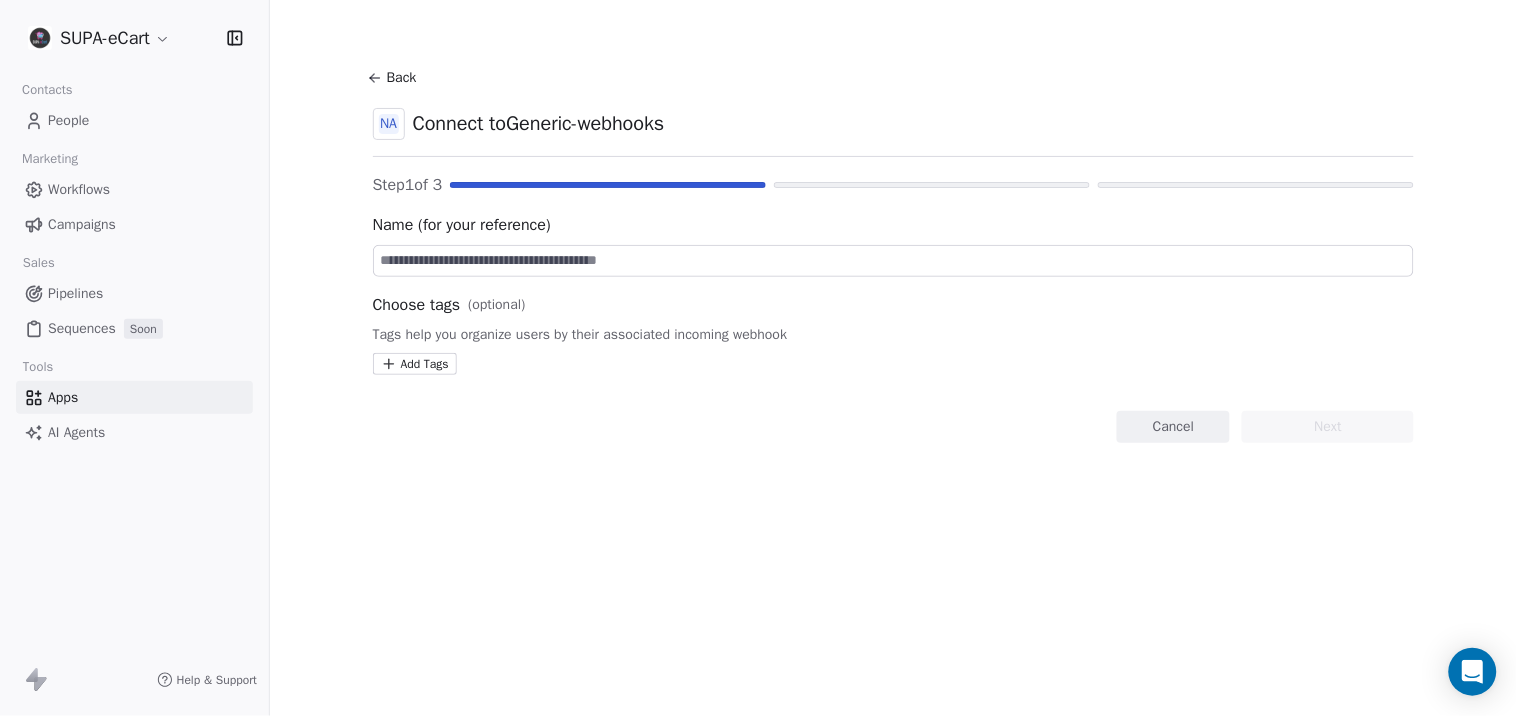 scroll, scrollTop: 0, scrollLeft: 0, axis: both 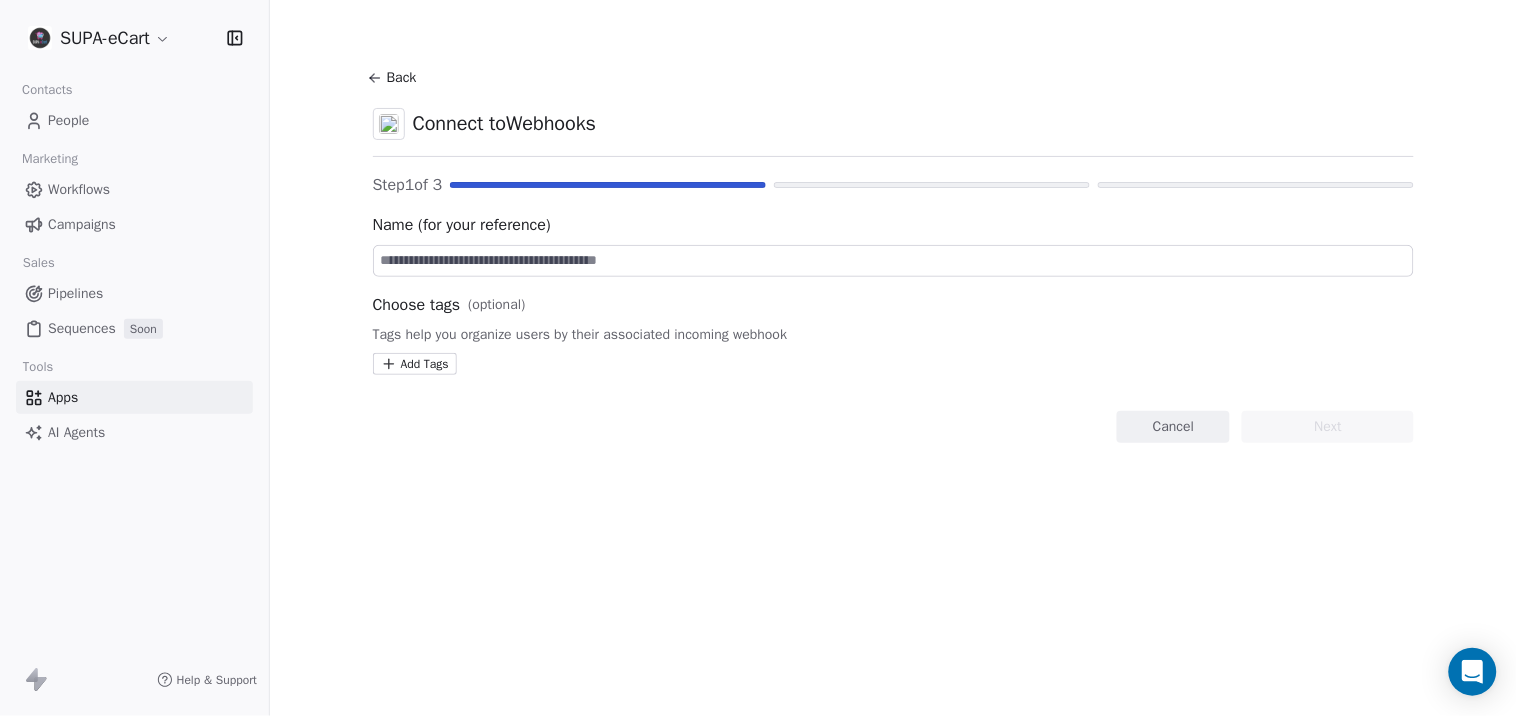 click at bounding box center [894, 261] 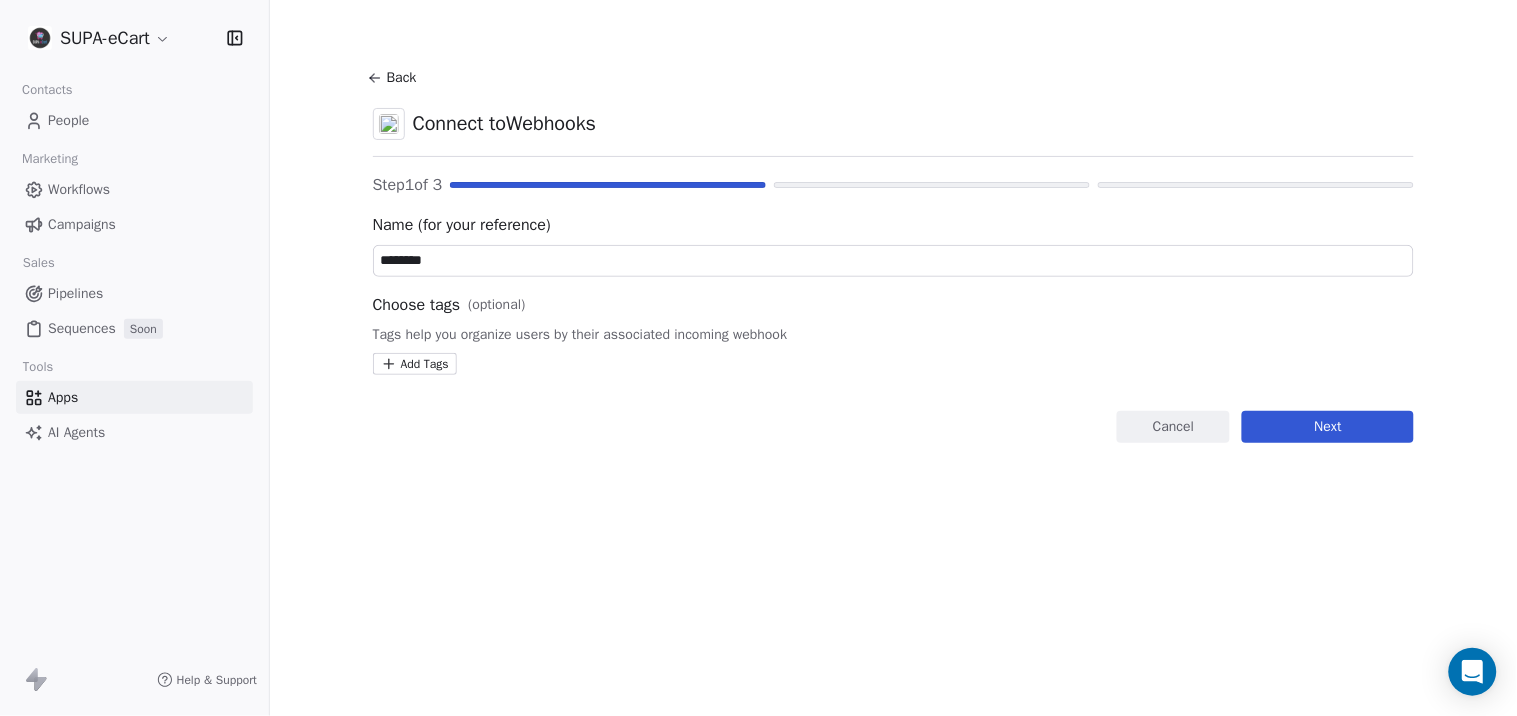 type on "********" 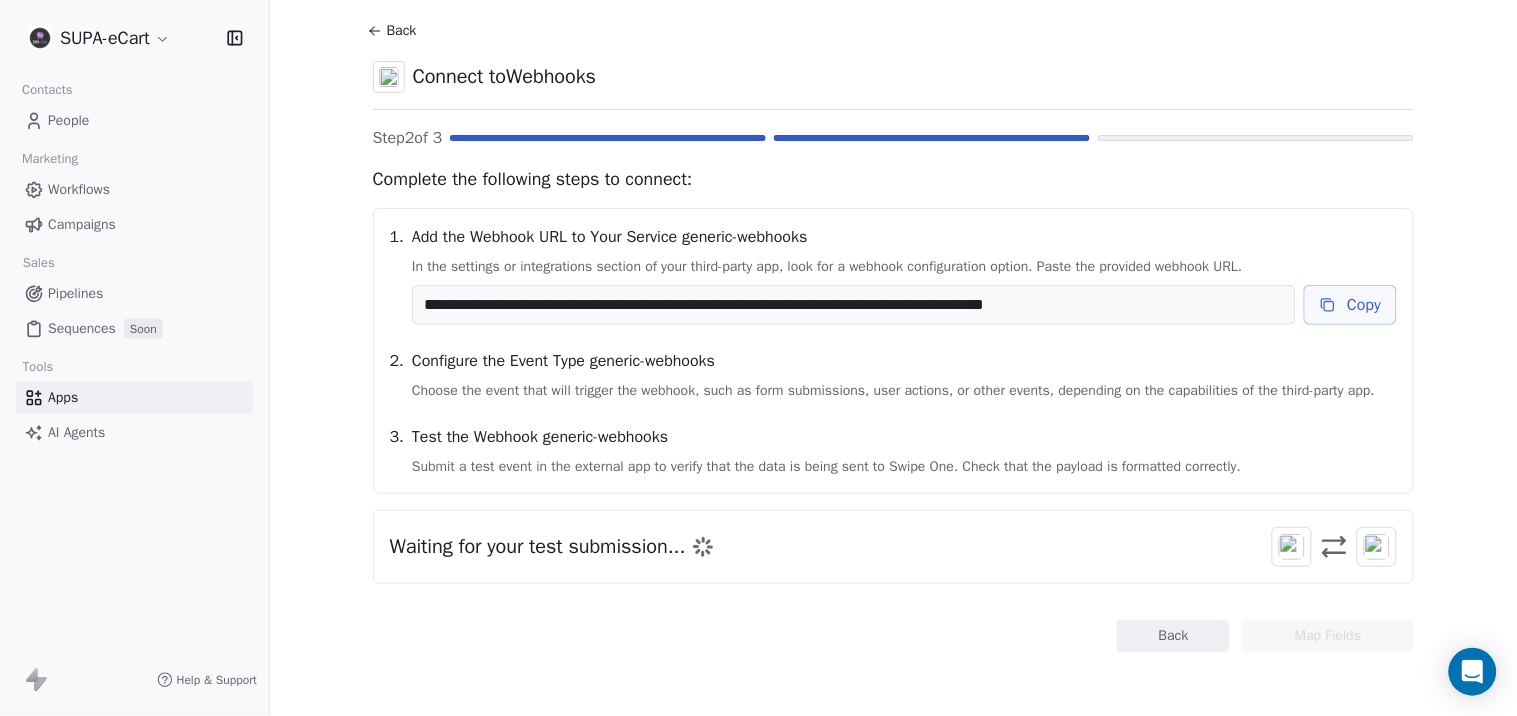 scroll, scrollTop: 0, scrollLeft: 0, axis: both 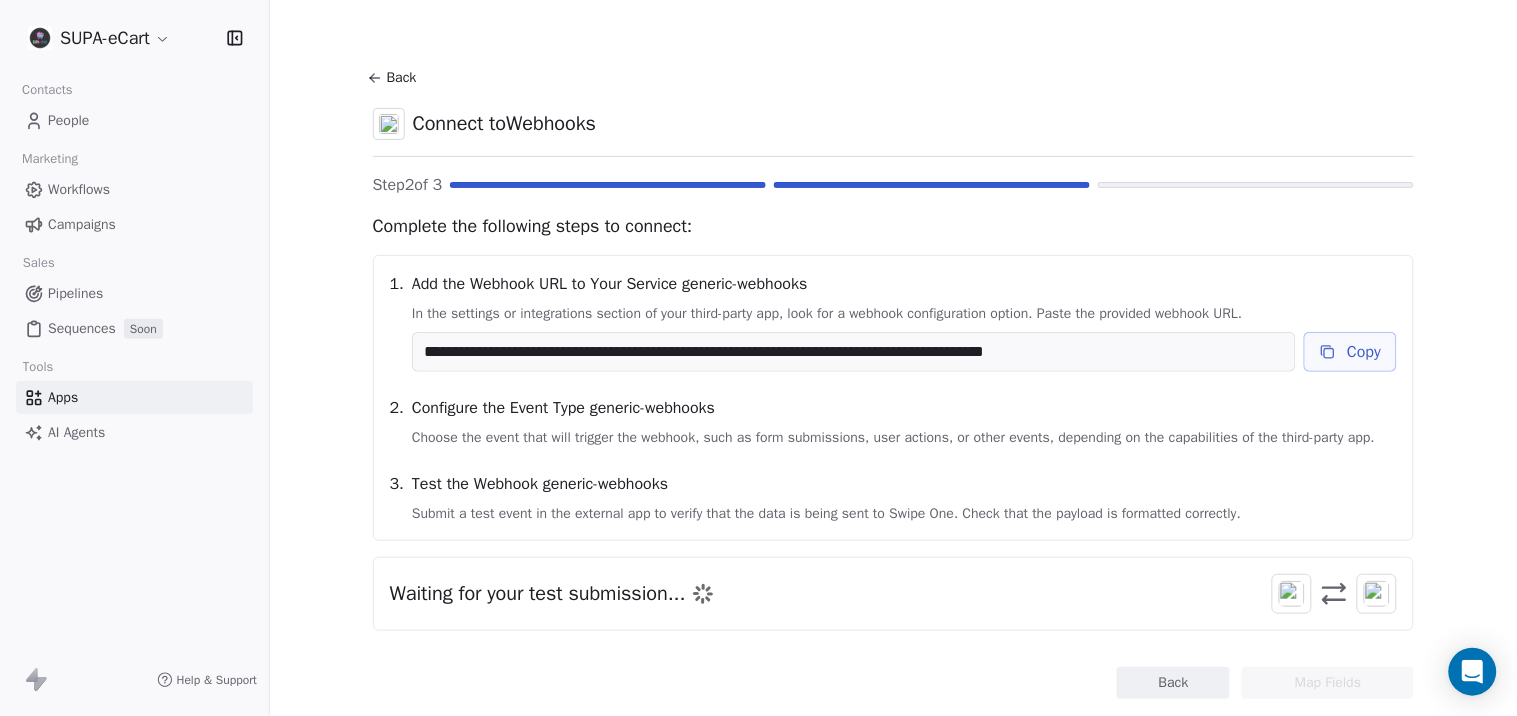 click 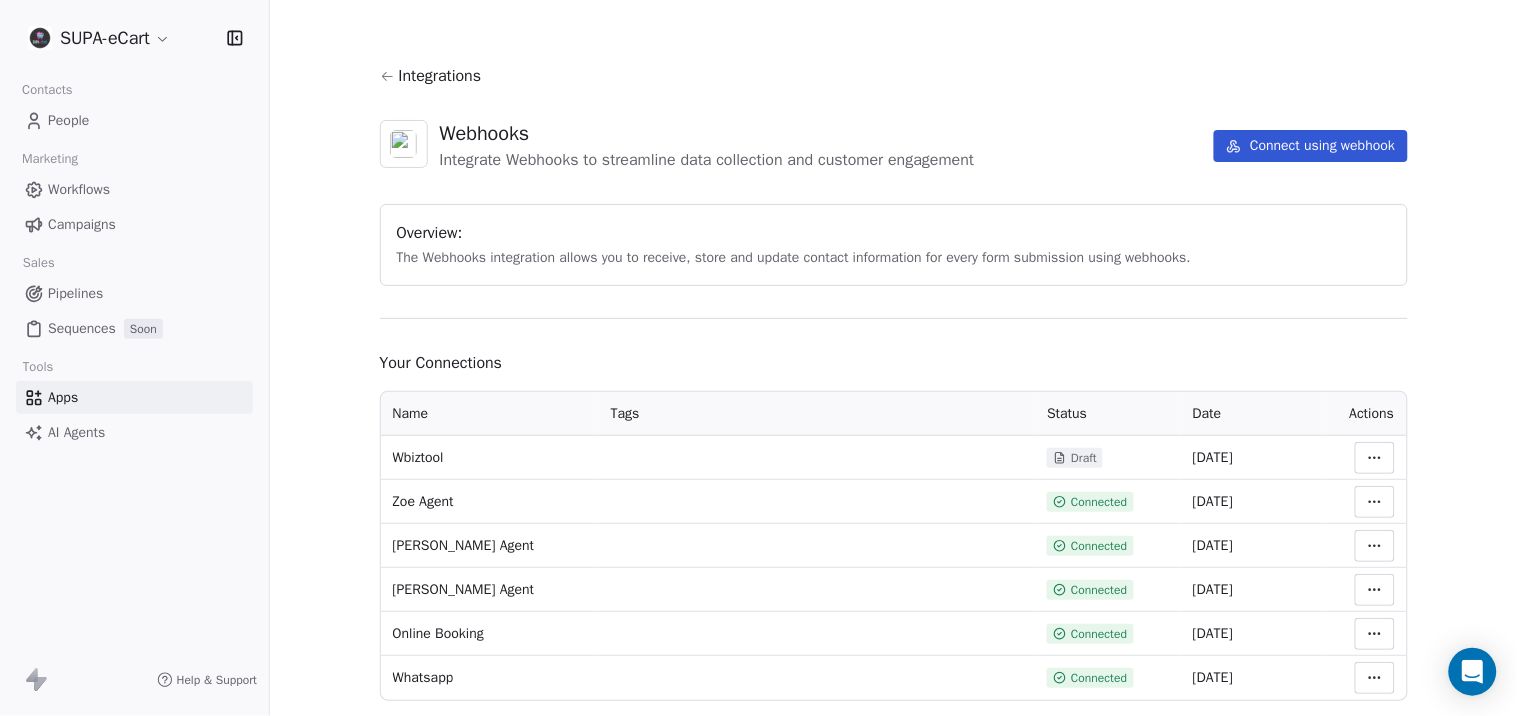 click on "Apps" at bounding box center [134, 397] 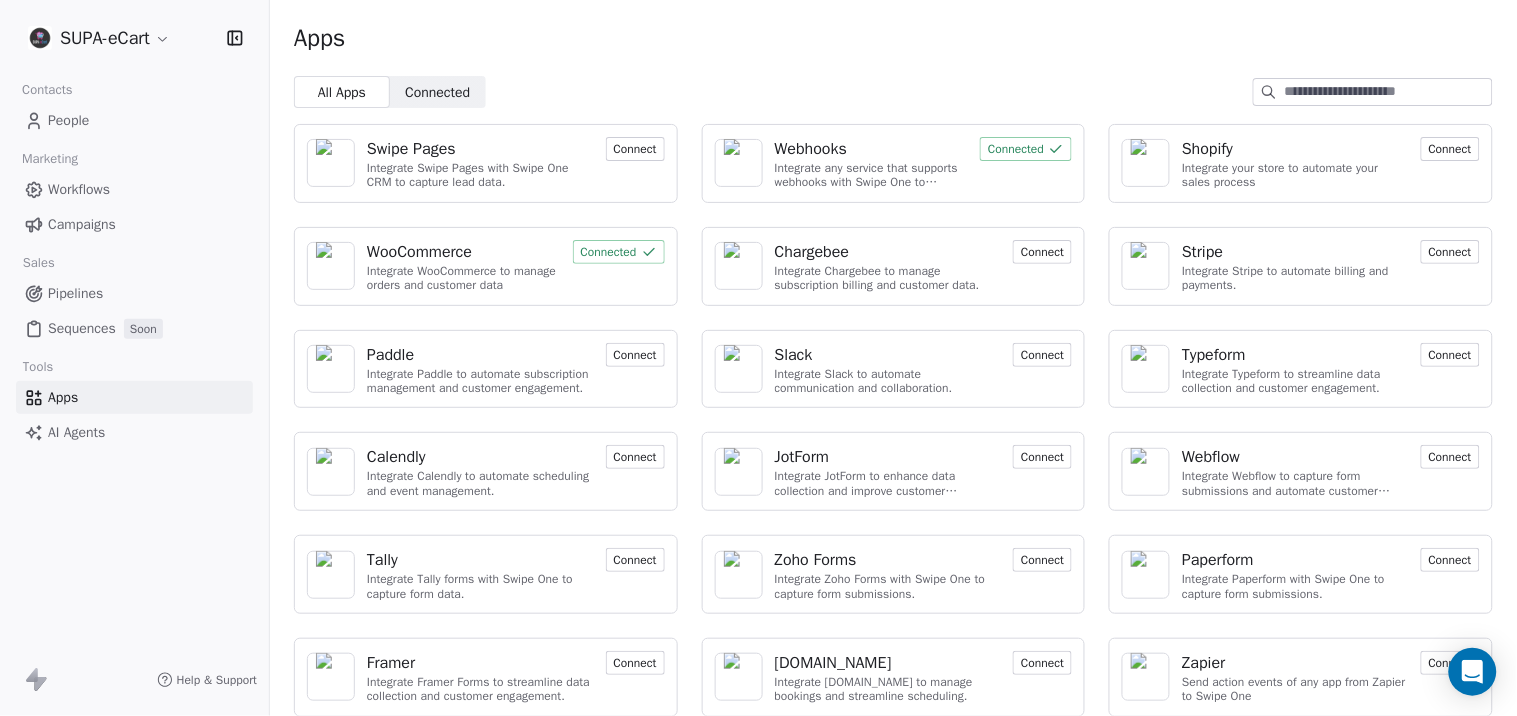 click at bounding box center [1269, 92] 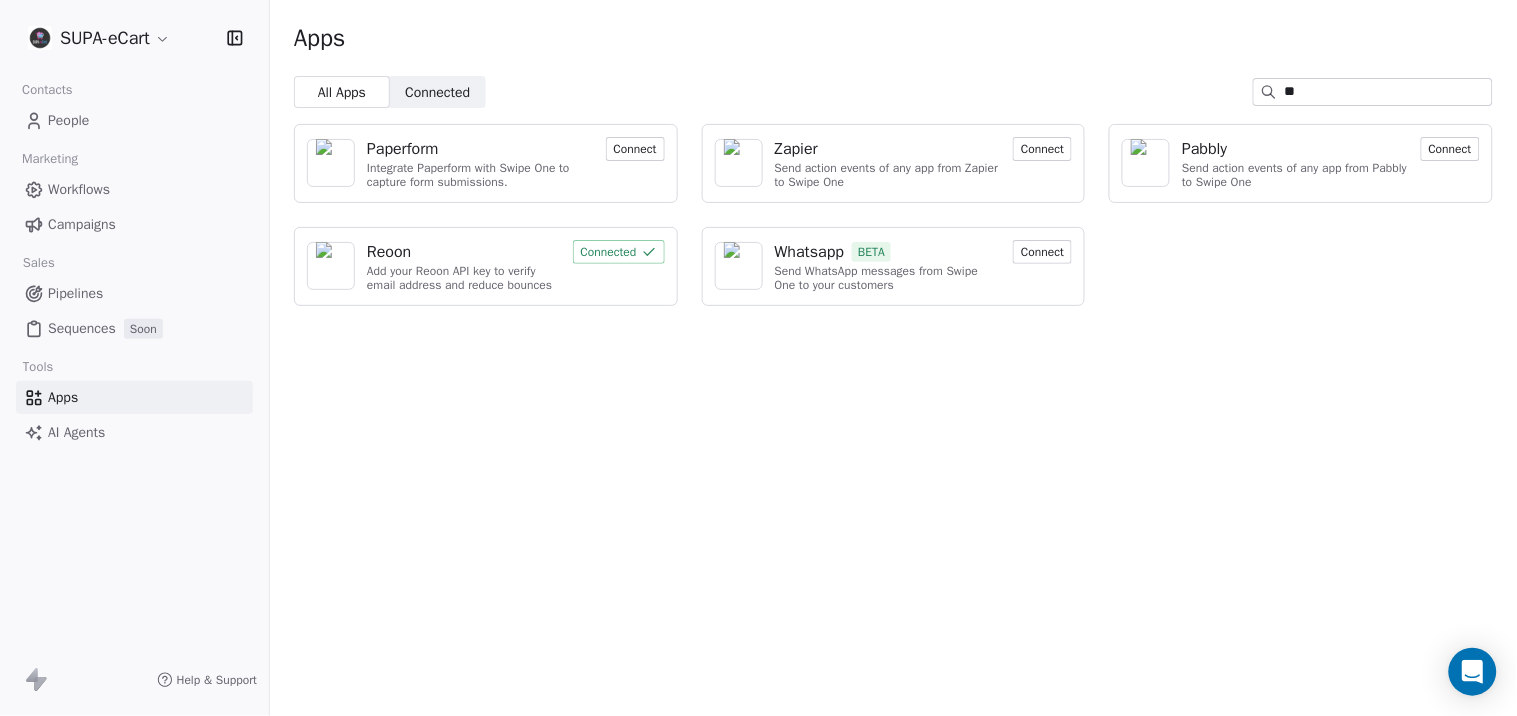 type on "*" 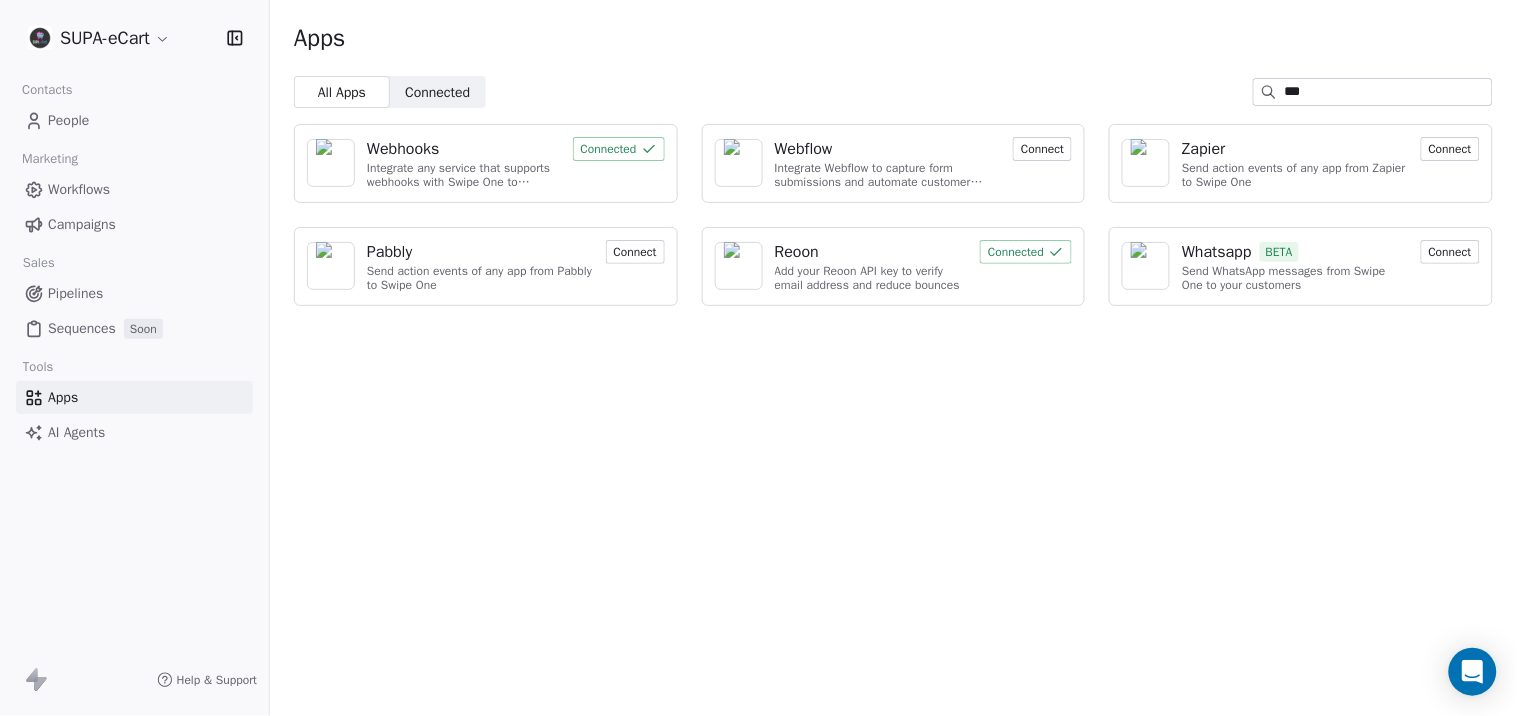 type on "***" 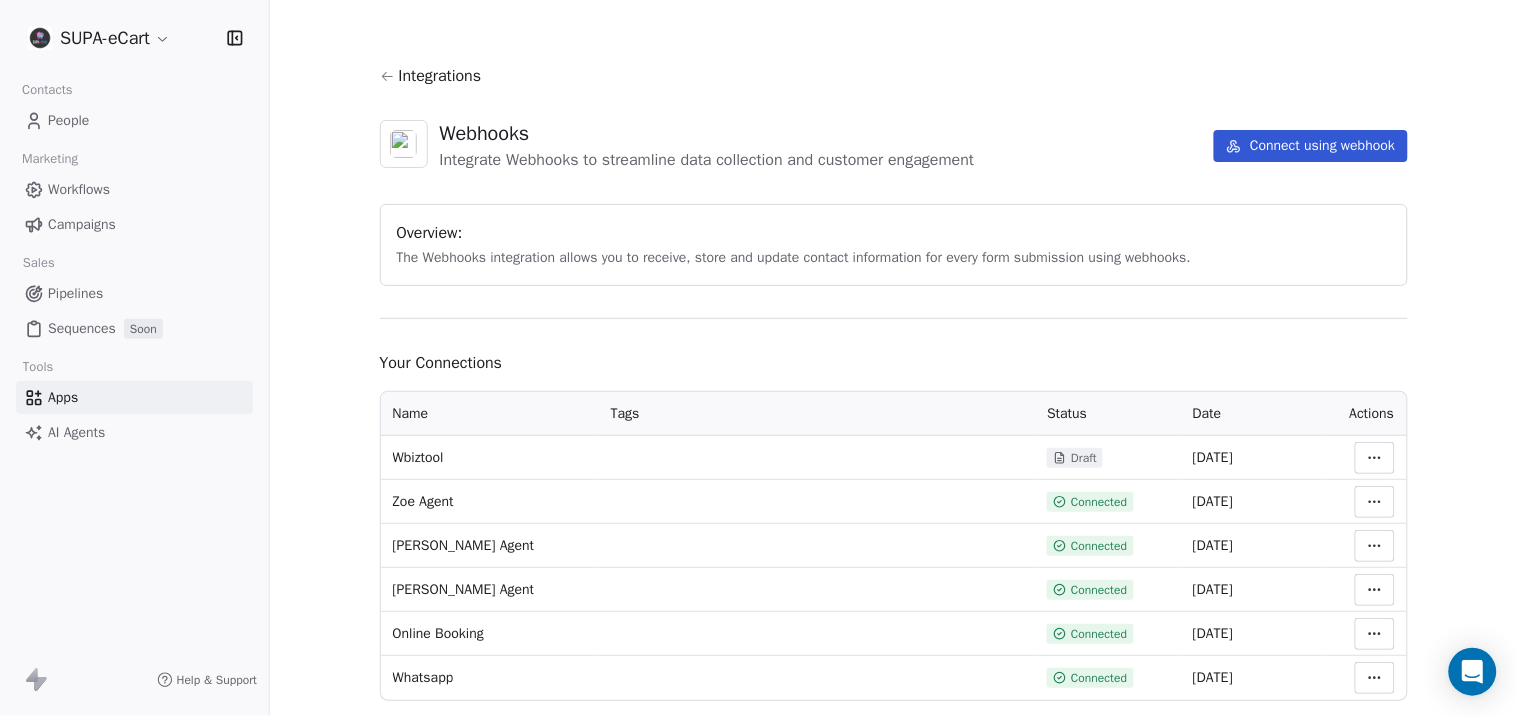 click on "SUPA-eCart Contacts People Marketing Workflows Campaigns Sales Pipelines Sequences Soon Tools Apps AI Agents Help & Support Integrations Webhooks Integrate Webhooks to streamline data collection and customer engagement Connect using webhook Overview: The Webhooks integration allows you to receive, store and update contact information for every form submission using webhooks. Your Connections Name Tags Status Date Actions [GEOGRAPHIC_DATA] Draft [DATE] [PERSON_NAME] Agent Connected [DATE] [PERSON_NAME] Agent Connected [DATE]  [PERSON_NAME] Agent Connected [DATE] Online Booking Connected [DATE] Whatsapp Connected [DATE]" at bounding box center [758, 358] 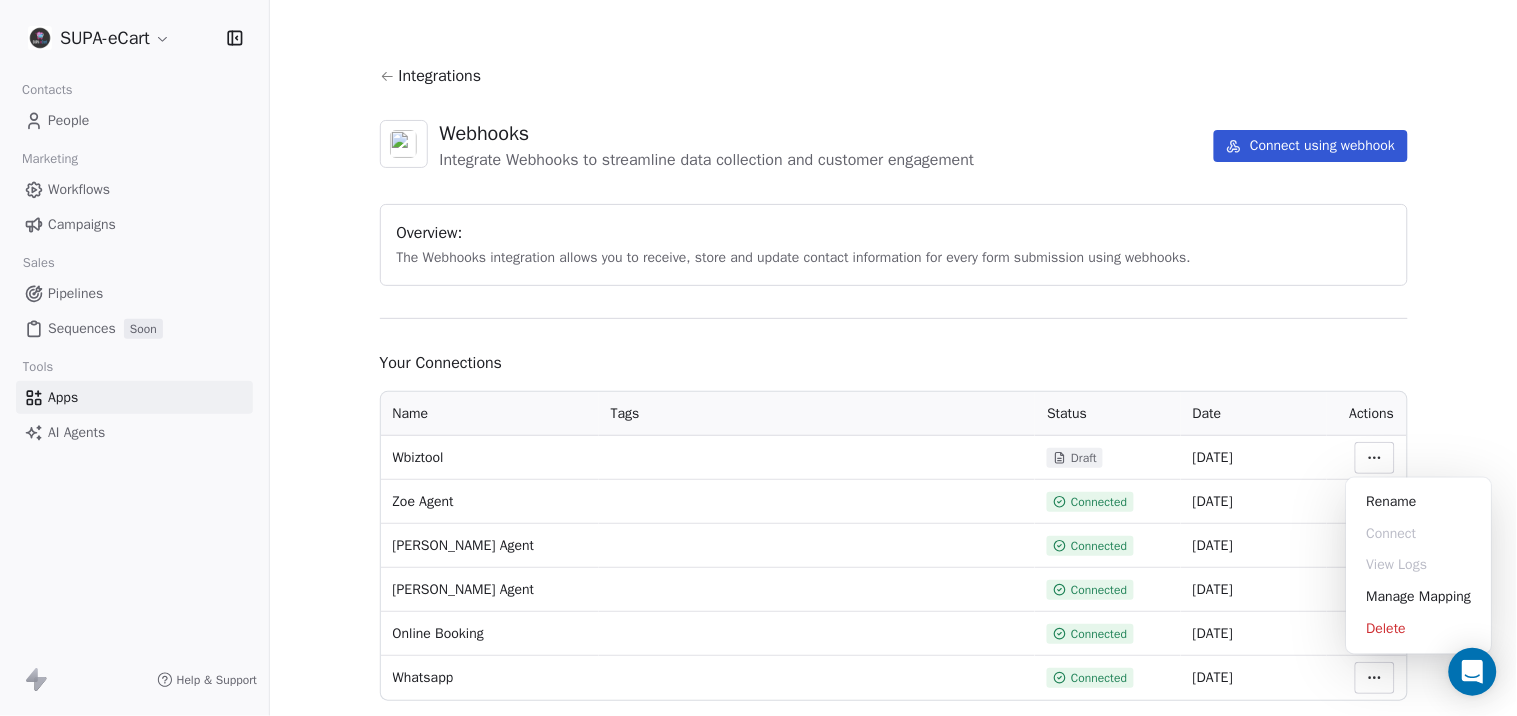 click on "SUPA-eCart Contacts People Marketing Workflows Campaigns Sales Pipelines Sequences Soon Tools Apps AI Agents Help & Support Integrations Webhooks Integrate Webhooks to streamline data collection and customer engagement Connect using webhook Overview: The Webhooks integration allows you to receive, store and update contact information for every form submission using webhooks. Your Connections Name Tags Status Date Actions [GEOGRAPHIC_DATA] Draft [DATE] [PERSON_NAME] Agent Connected [DATE] [PERSON_NAME] Agent Connected [DATE]  [PERSON_NAME] Agent Connected [DATE] Online Booking Connected [DATE] Whatsapp Connected [DATE]
Rename Connect View Logs Manage Mapping Delete" at bounding box center (758, 358) 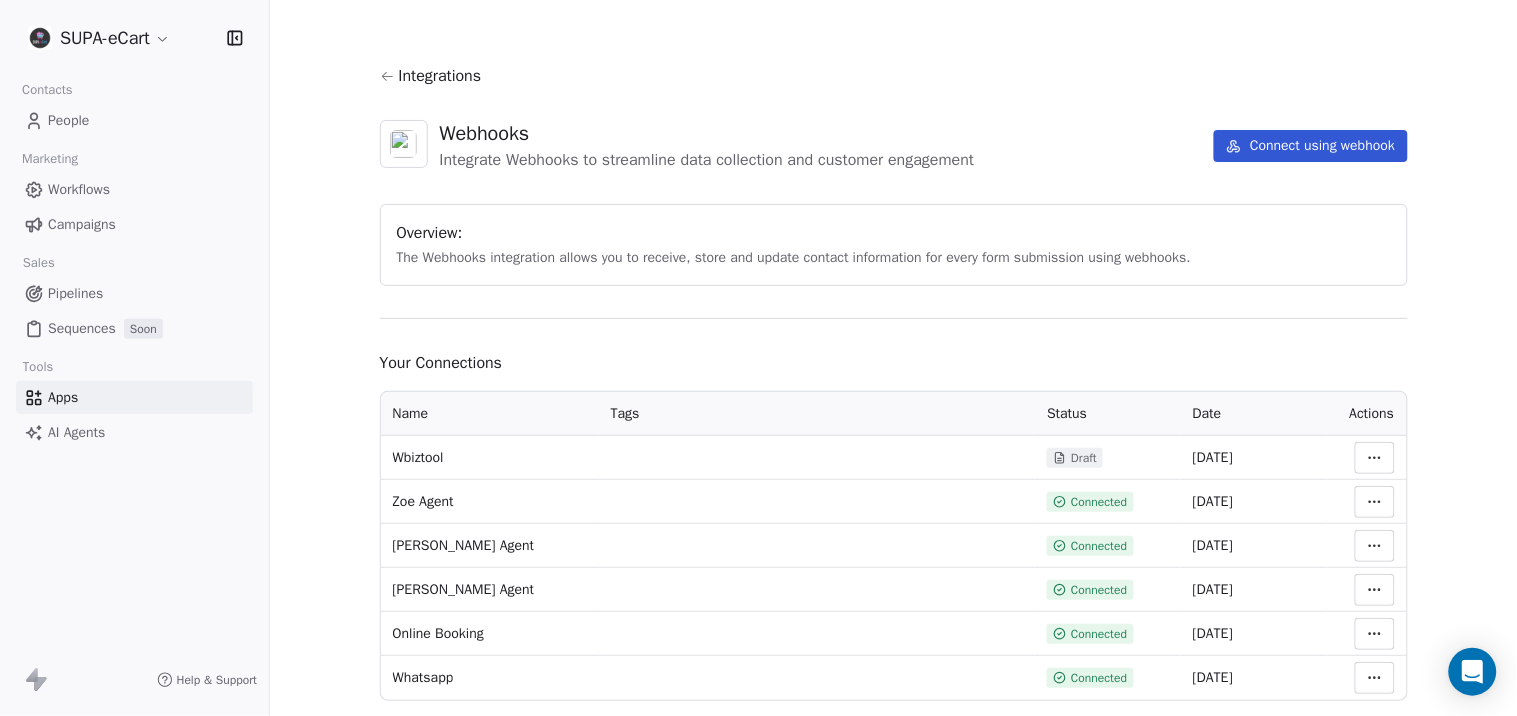click on "SUPA-eCart Contacts People Marketing Workflows Campaigns Sales Pipelines Sequences Soon Tools Apps AI Agents Help & Support Integrations Webhooks Integrate Webhooks to streamline data collection and customer engagement Connect using webhook Overview: The Webhooks integration allows you to receive, store and update contact information for every form submission using webhooks. Your Connections Name Tags Status Date Actions [GEOGRAPHIC_DATA] Draft [DATE] [PERSON_NAME] Agent Connected [DATE] [PERSON_NAME] Agent Connected [DATE]  [PERSON_NAME] Agent Connected [DATE] Online Booking Connected [DATE] Whatsapp Connected [DATE]" at bounding box center (758, 358) 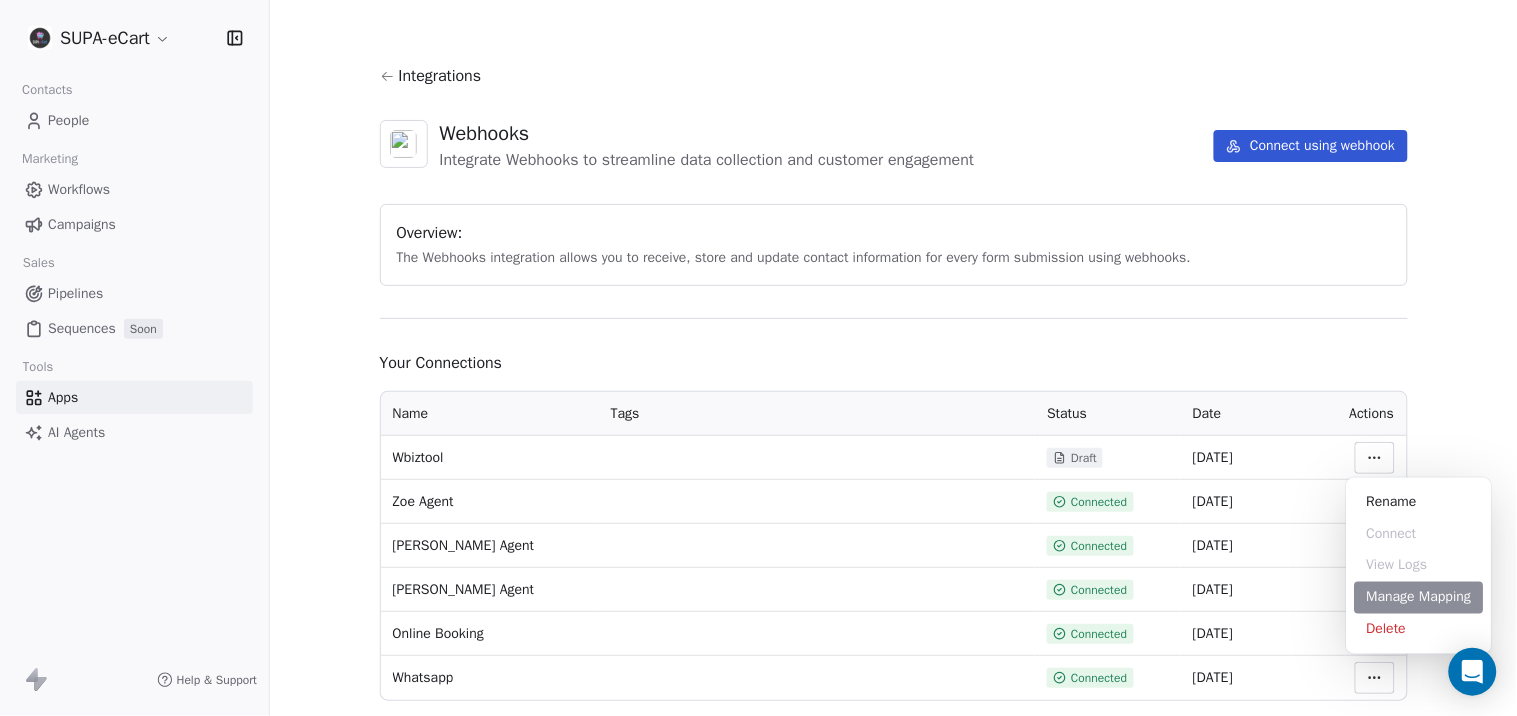 click on "Manage Mapping" at bounding box center [1419, 598] 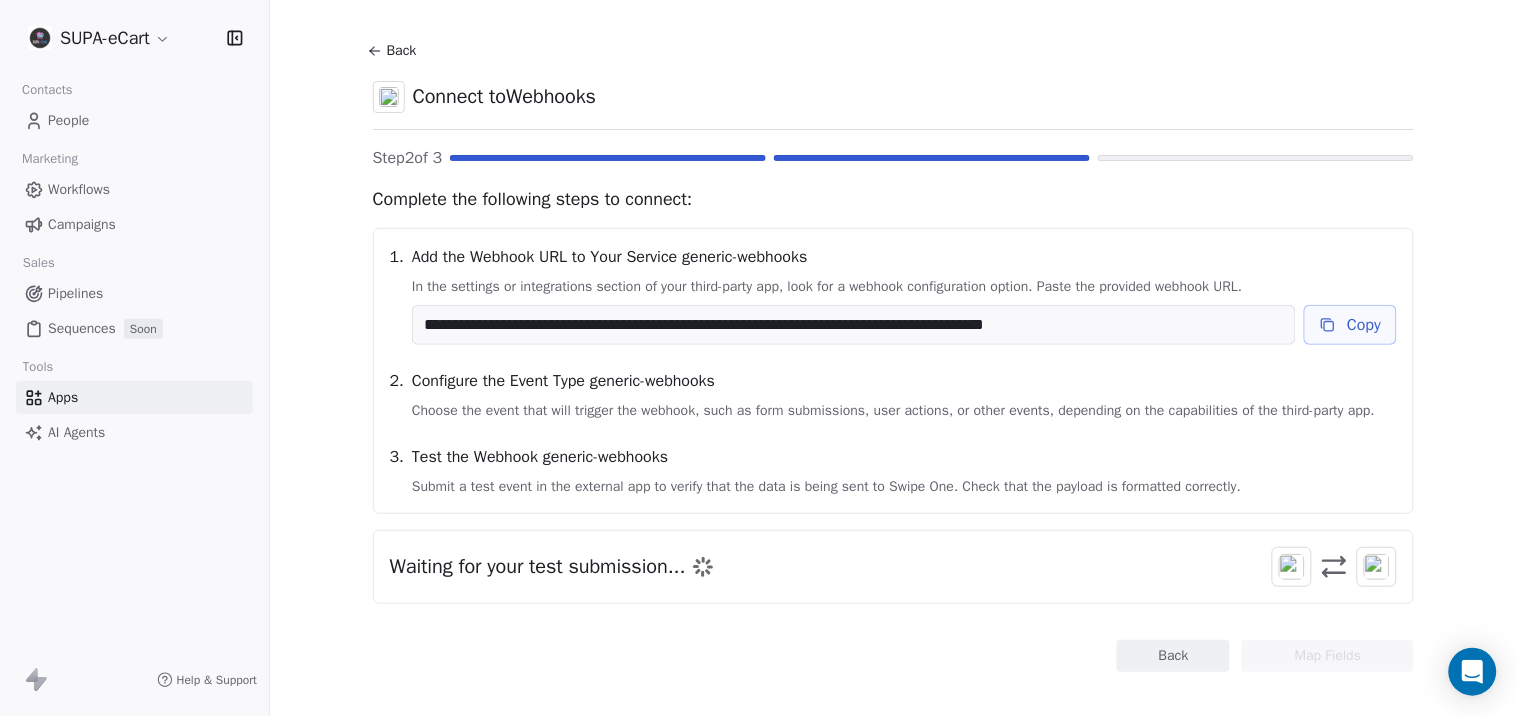scroll, scrollTop: 66, scrollLeft: 0, axis: vertical 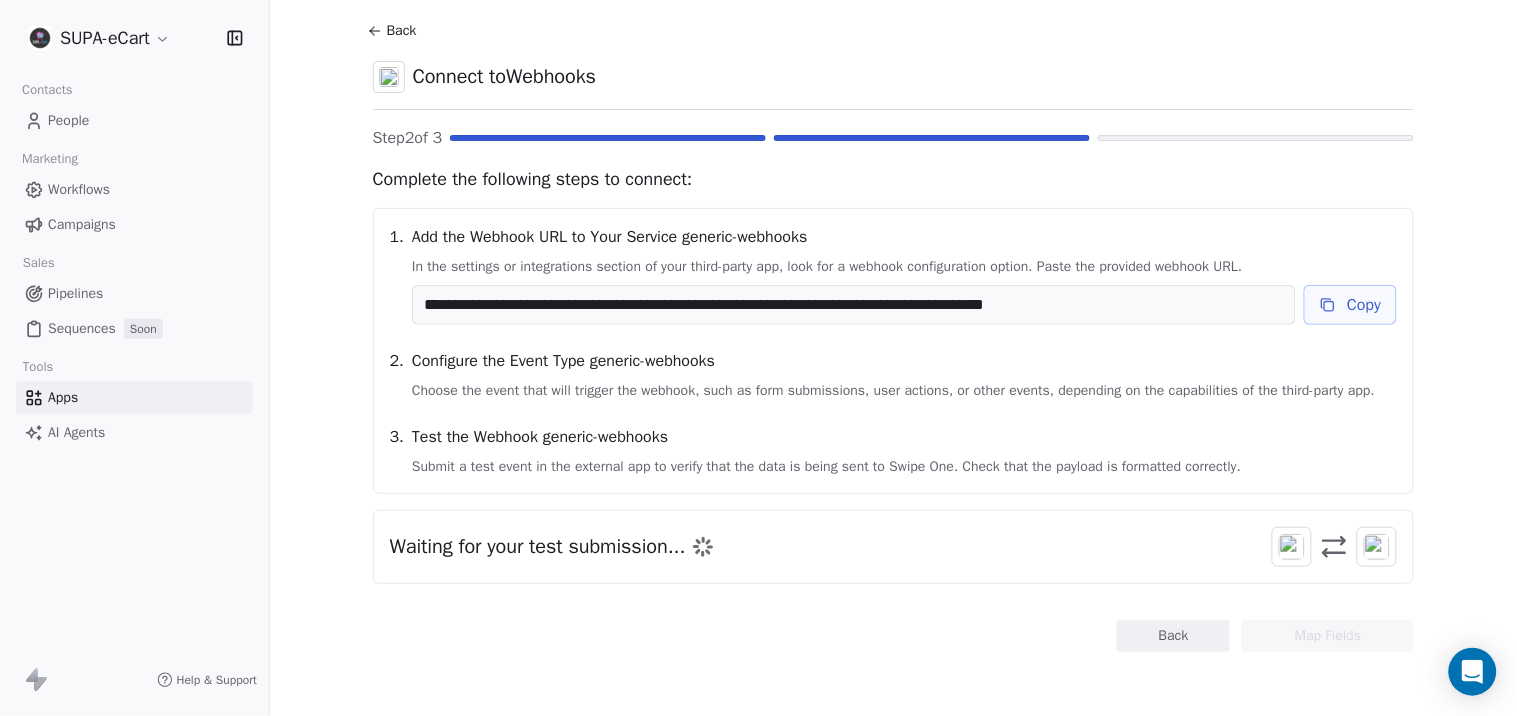 click on "Configure the Event Type   generic-webhooks" at bounding box center (904, 361) 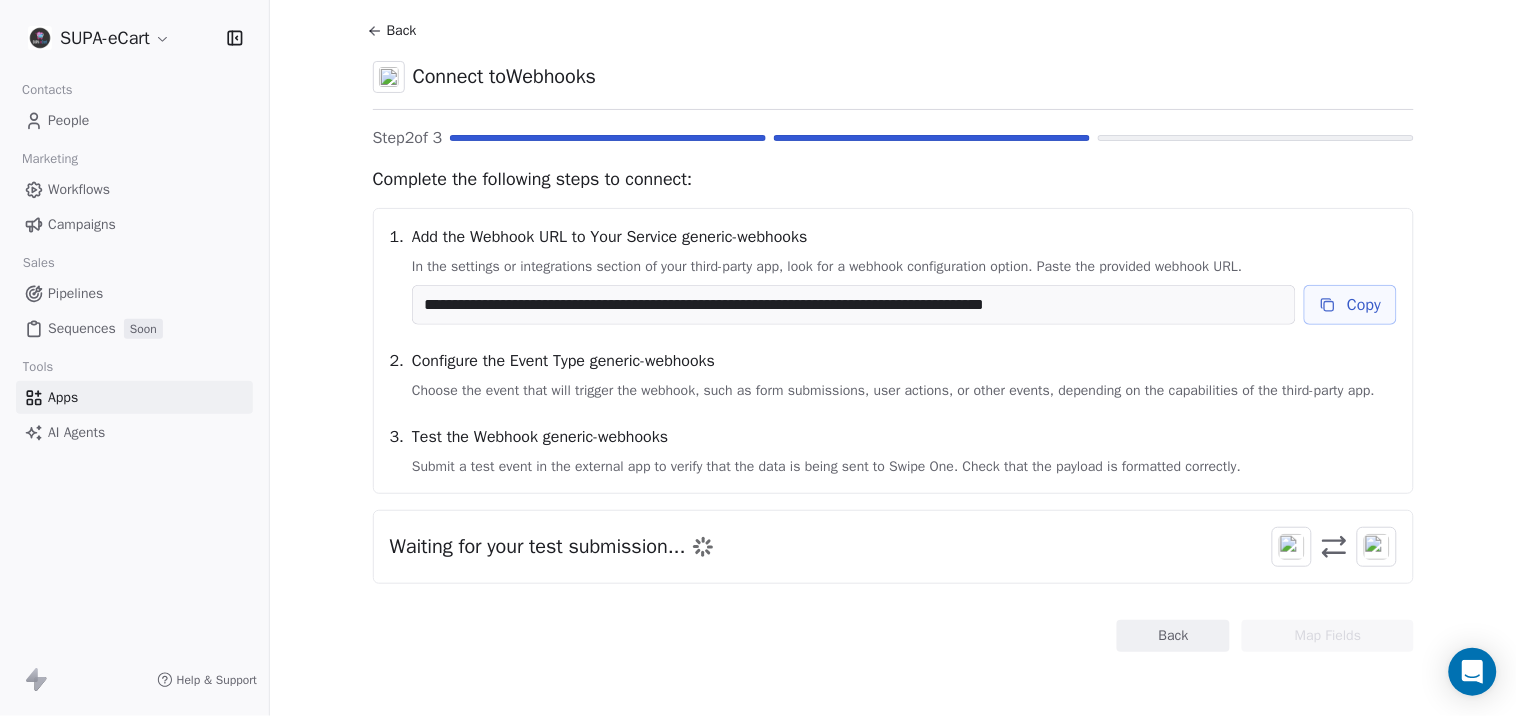 click on "Apps" at bounding box center [134, 397] 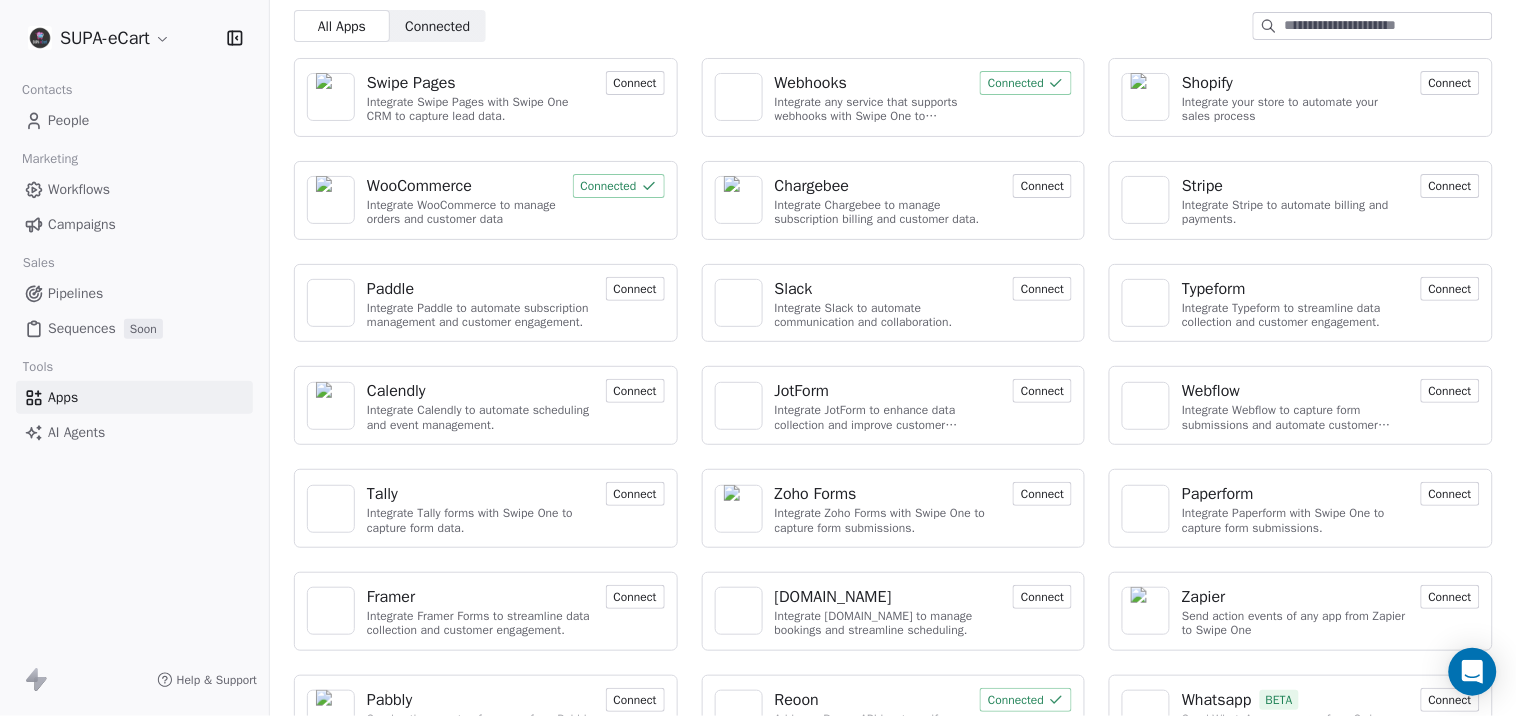 scroll, scrollTop: 0, scrollLeft: 0, axis: both 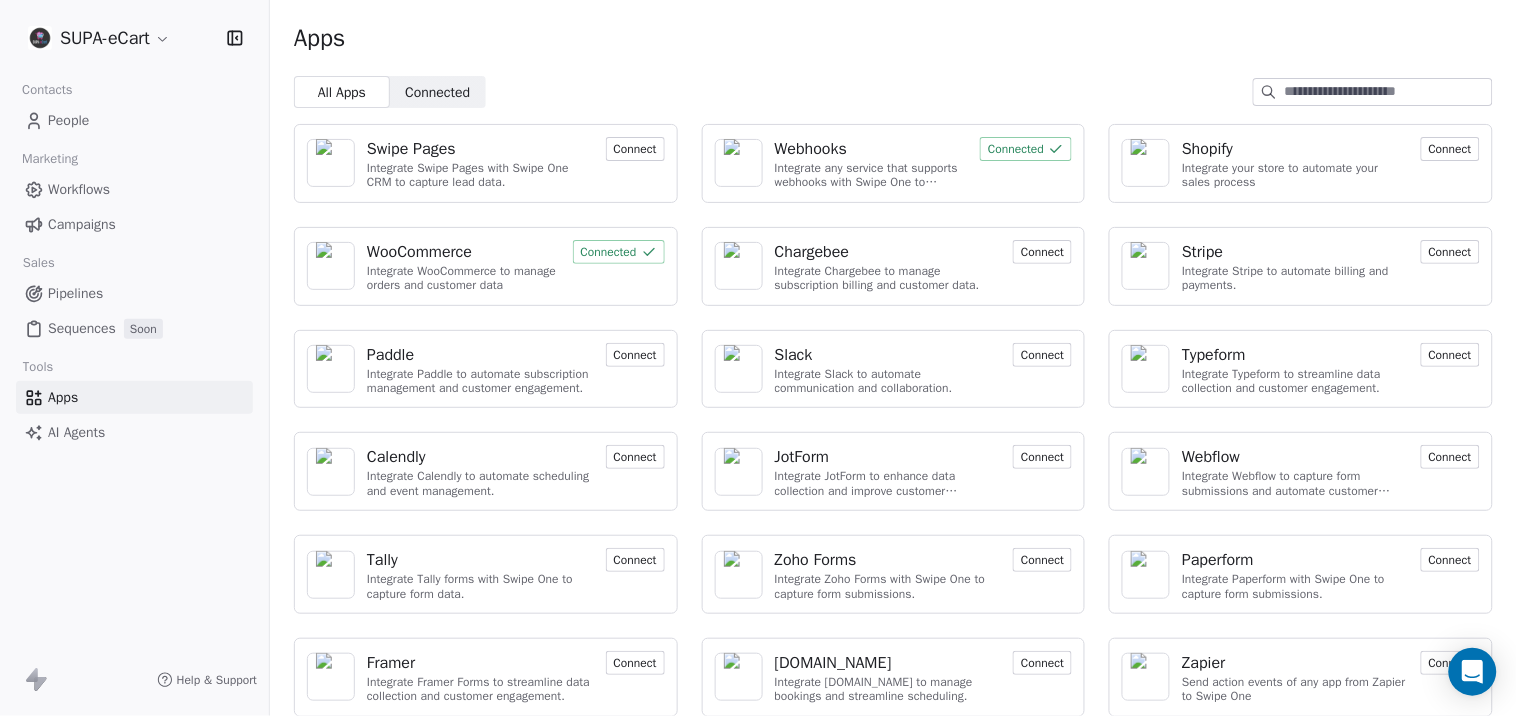 click at bounding box center (1388, 92) 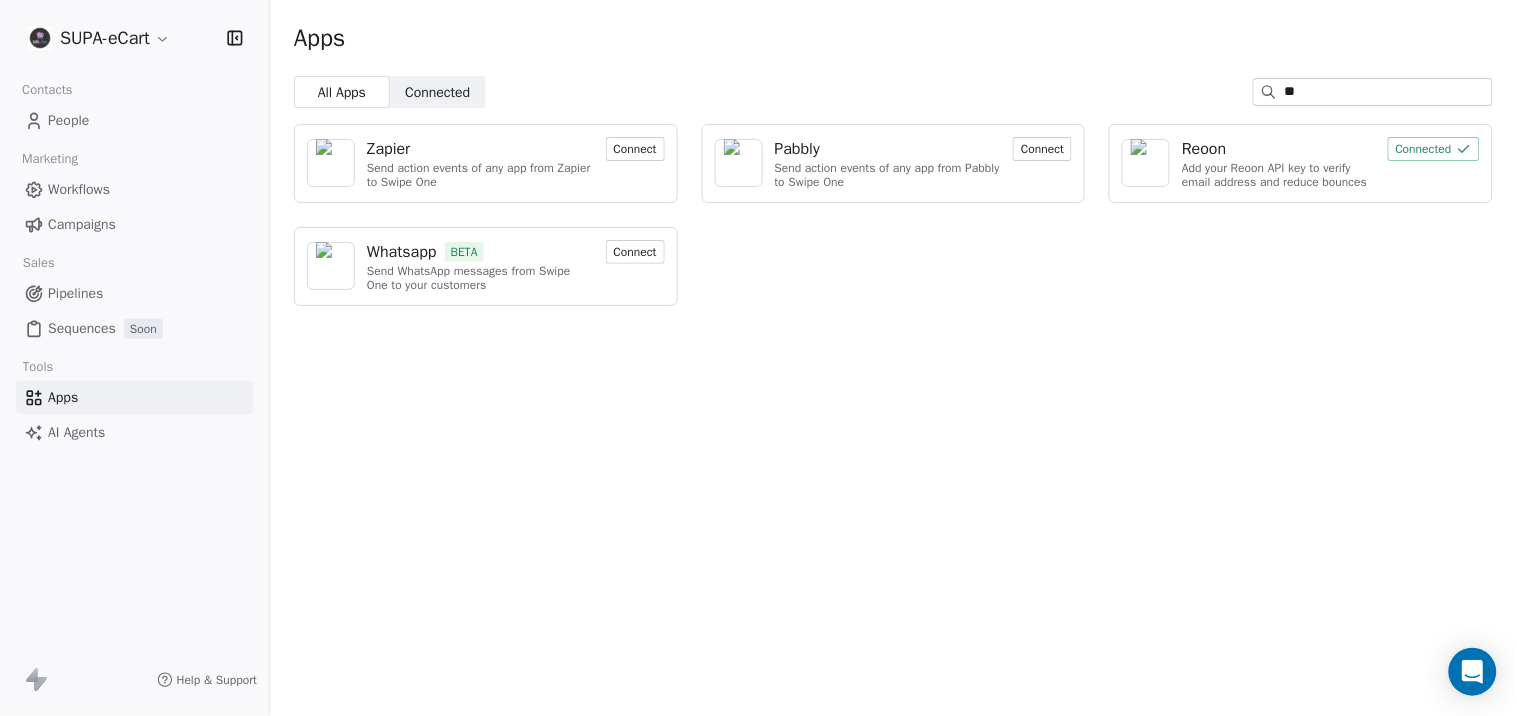type on "*" 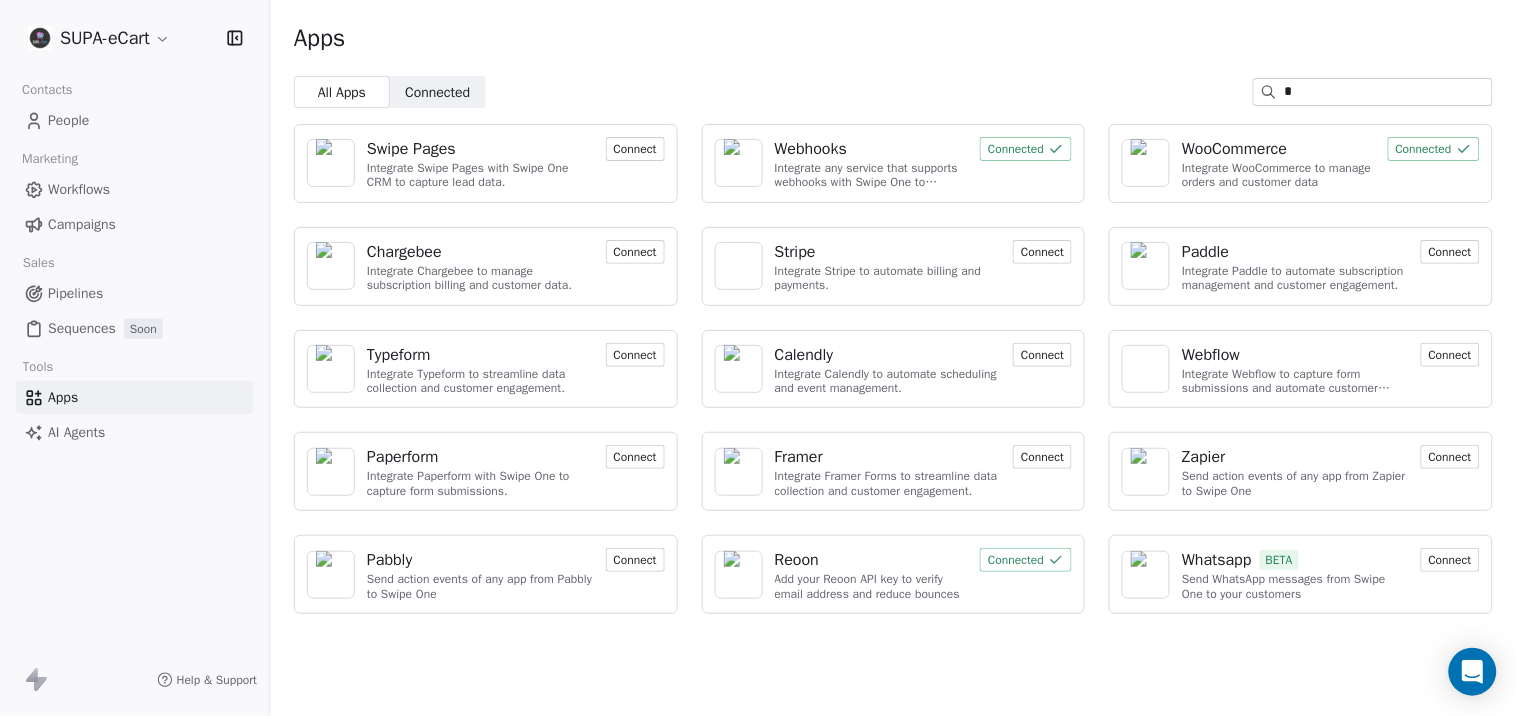 type 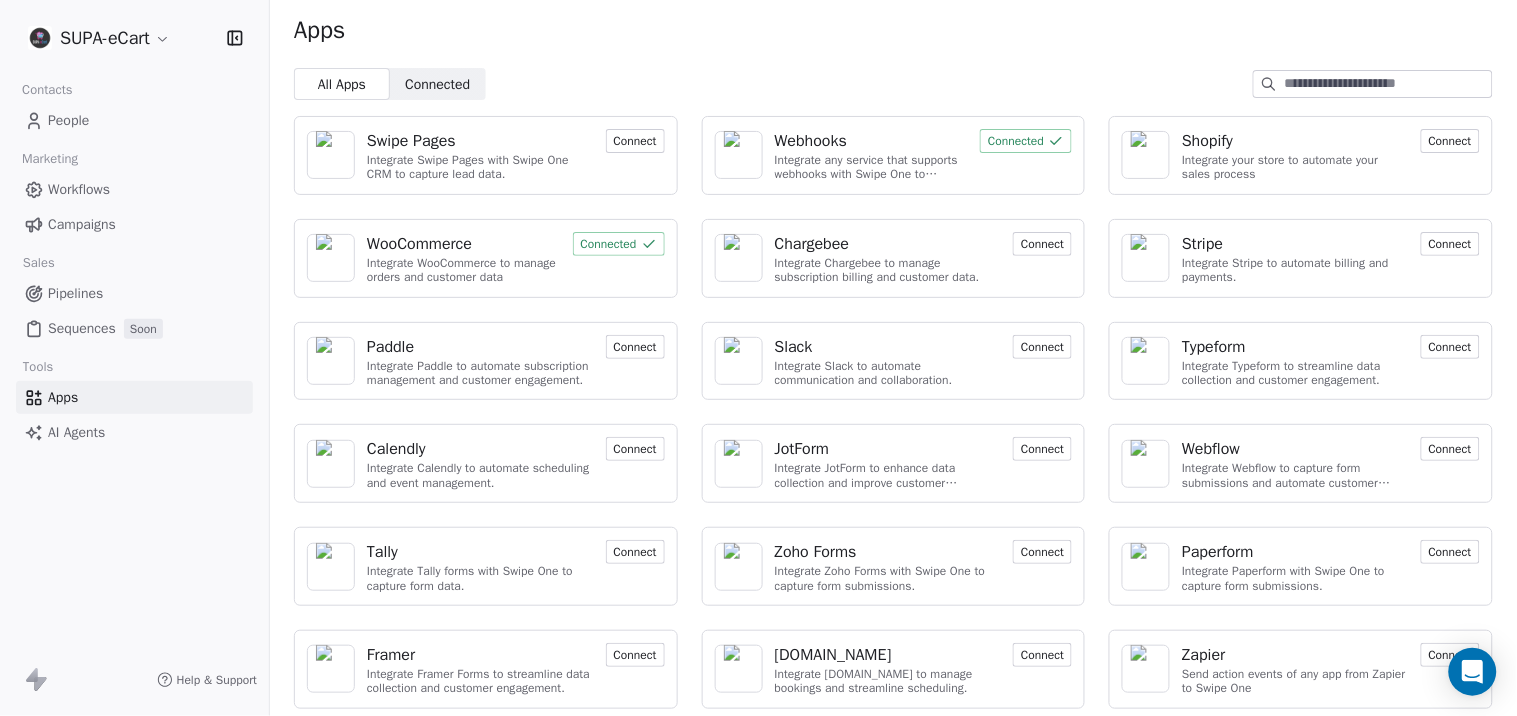 scroll, scrollTop: 0, scrollLeft: 0, axis: both 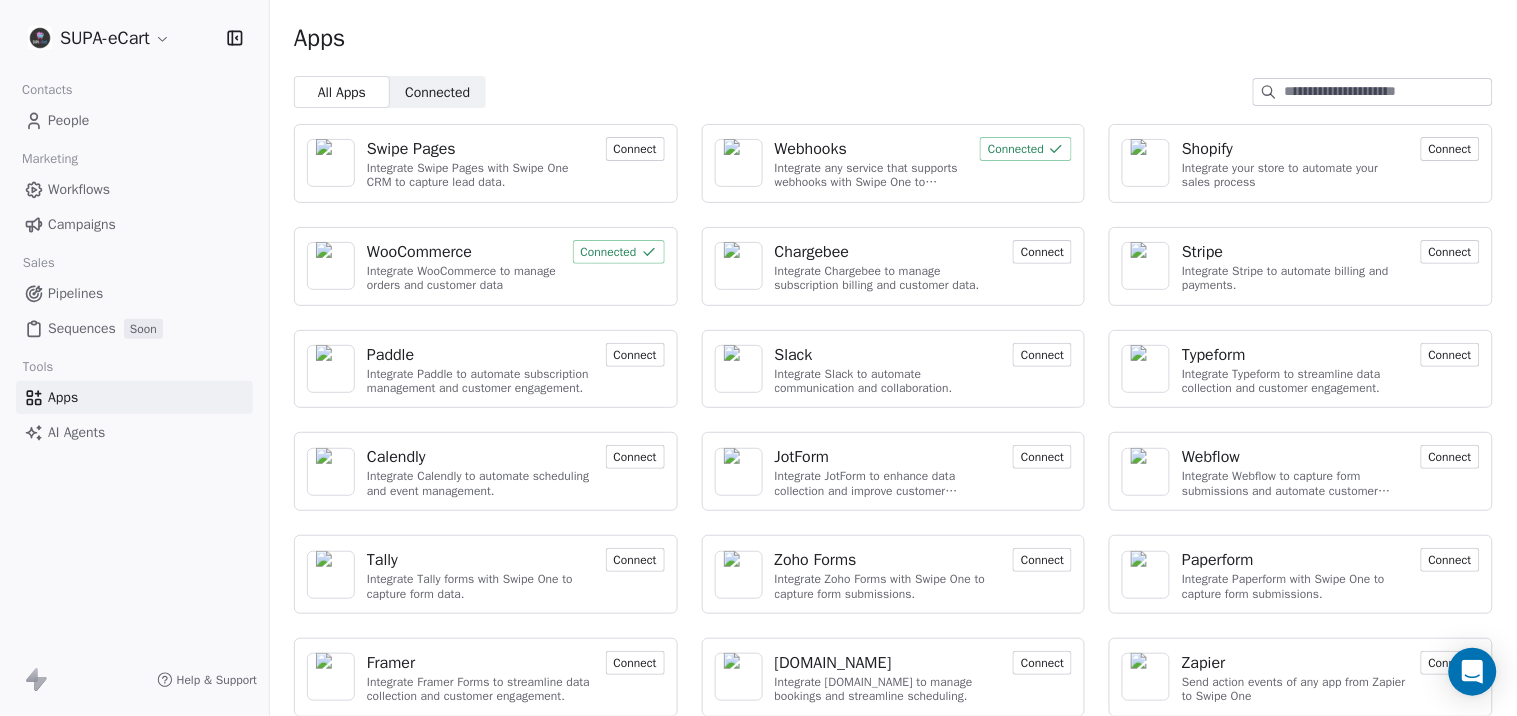 click on "Webhooks" at bounding box center [811, 149] 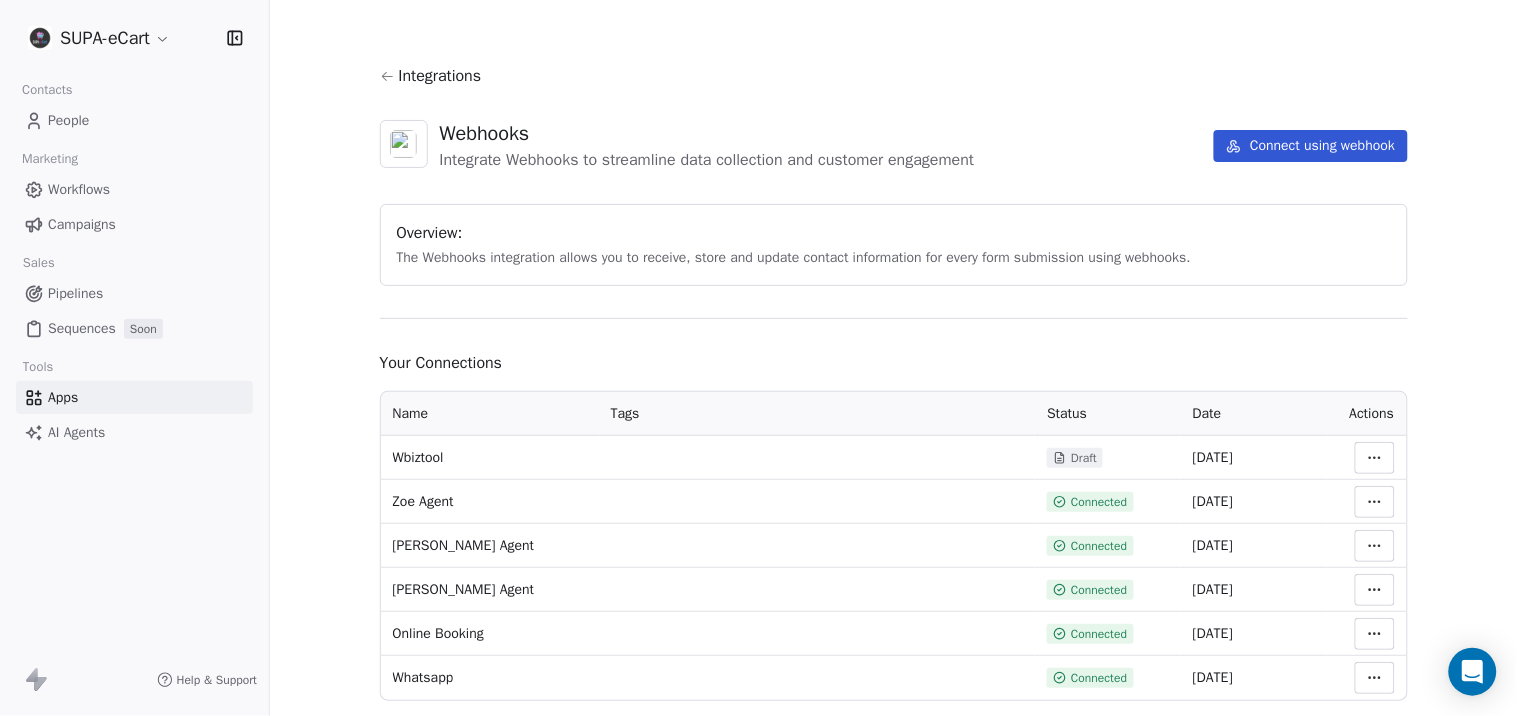 click on "SUPA-eCart Contacts People Marketing Workflows Campaigns Sales Pipelines Sequences Soon Tools Apps AI Agents Help & Support Integrations Webhooks Integrate Webhooks to streamline data collection and customer engagement Connect using webhook Overview: The Webhooks integration allows you to receive, store and update contact information for every form submission using webhooks. Your Connections Name Tags Status Date Actions [GEOGRAPHIC_DATA] Draft [DATE] [PERSON_NAME] Agent Connected [DATE] [PERSON_NAME] Agent Connected [DATE]  [PERSON_NAME] Agent Connected [DATE] Online Booking Connected [DATE] Whatsapp Connected [DATE]" at bounding box center (758, 358) 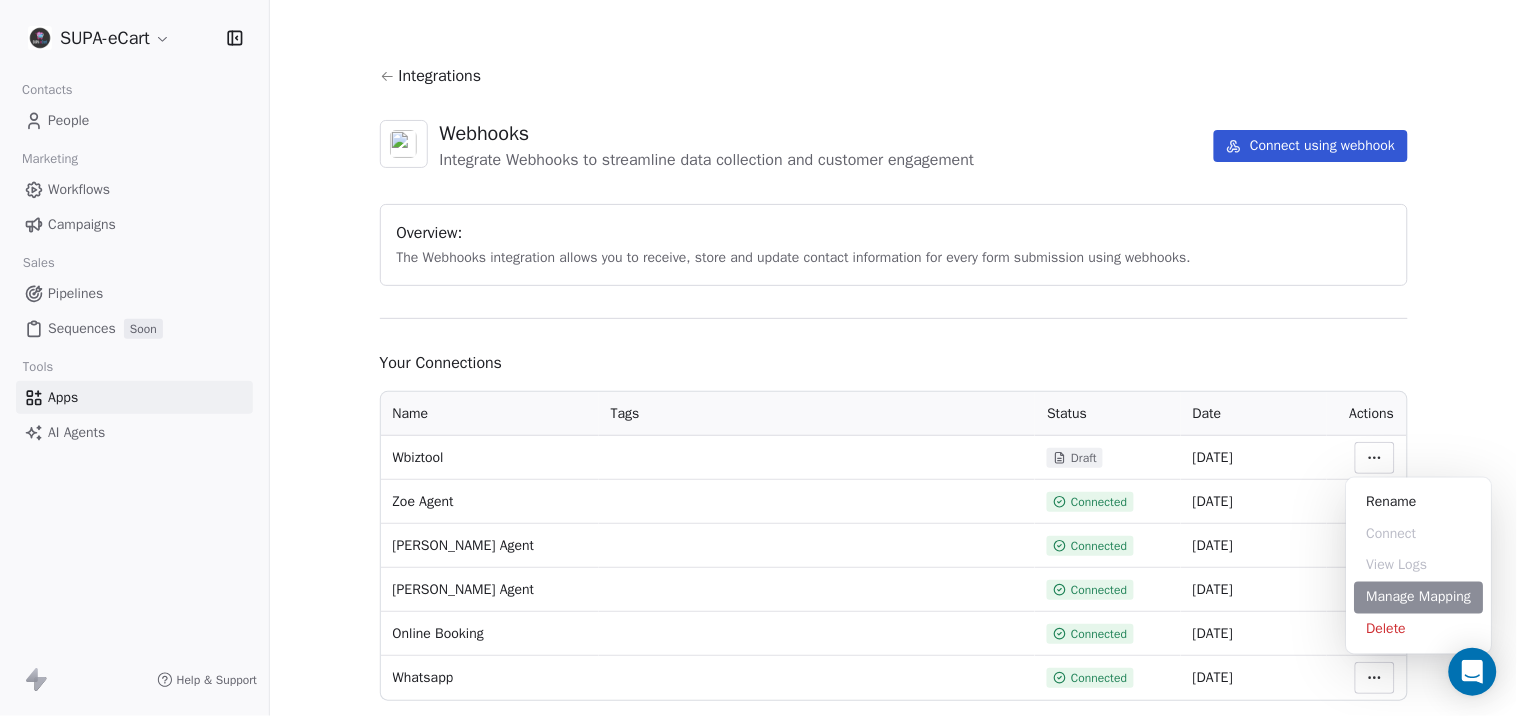 click on "Manage Mapping" at bounding box center (1419, 598) 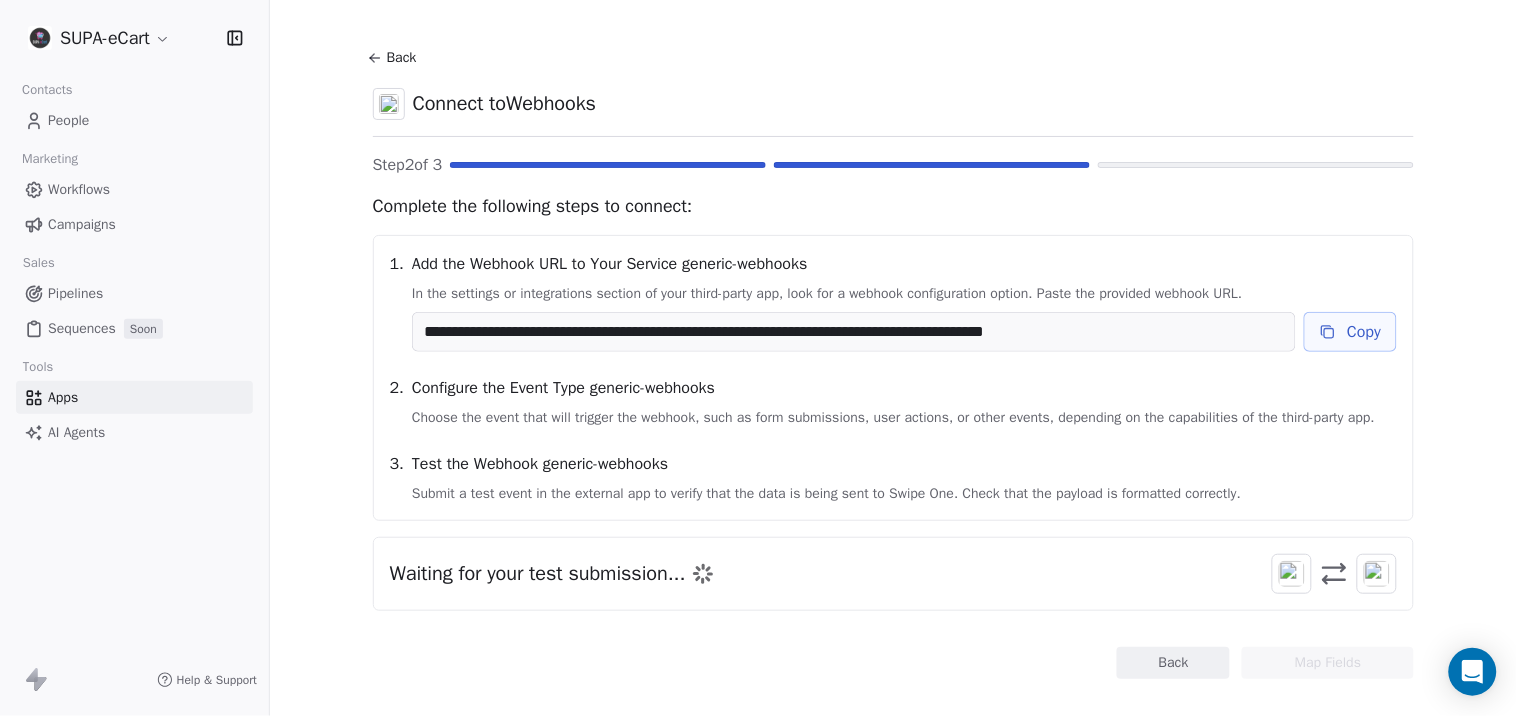 scroll, scrollTop: 0, scrollLeft: 0, axis: both 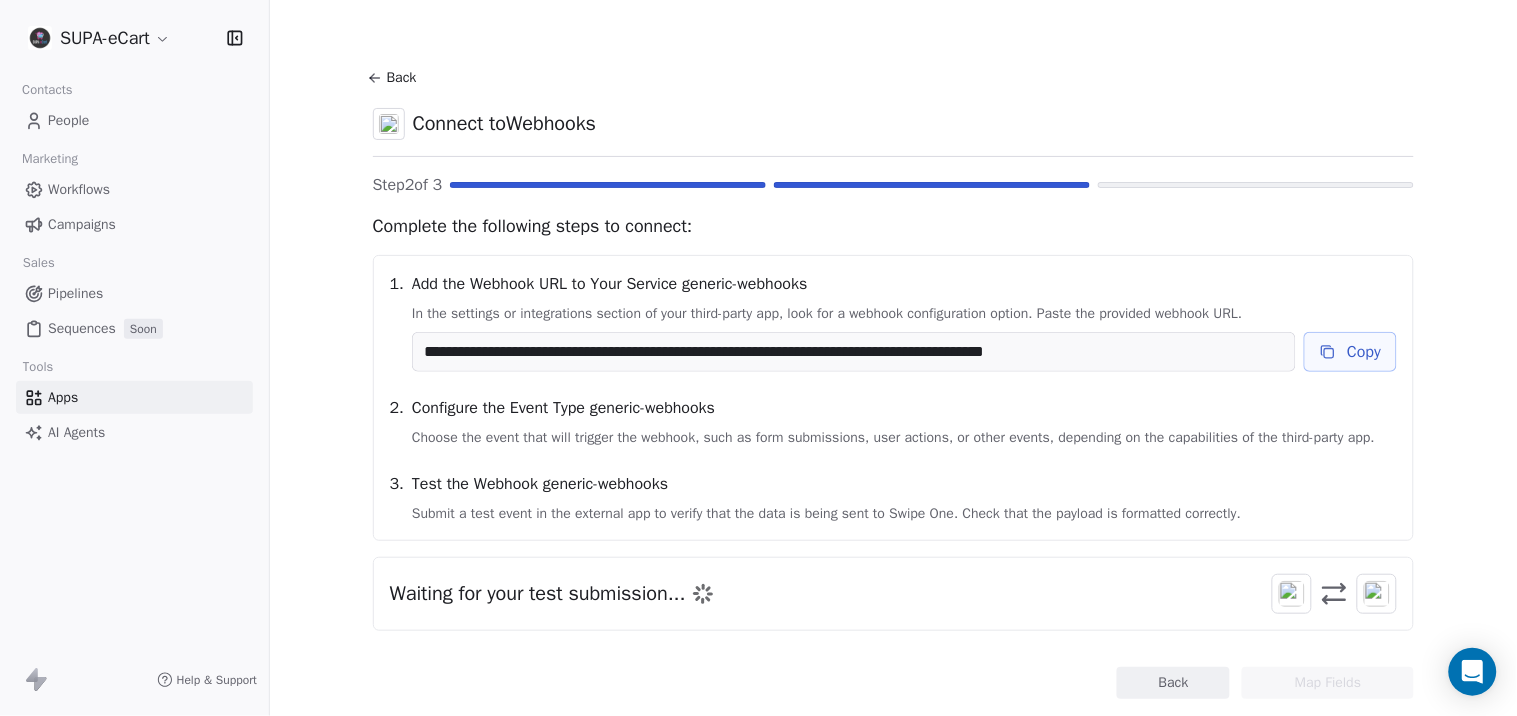 click on "Apps" at bounding box center [63, 397] 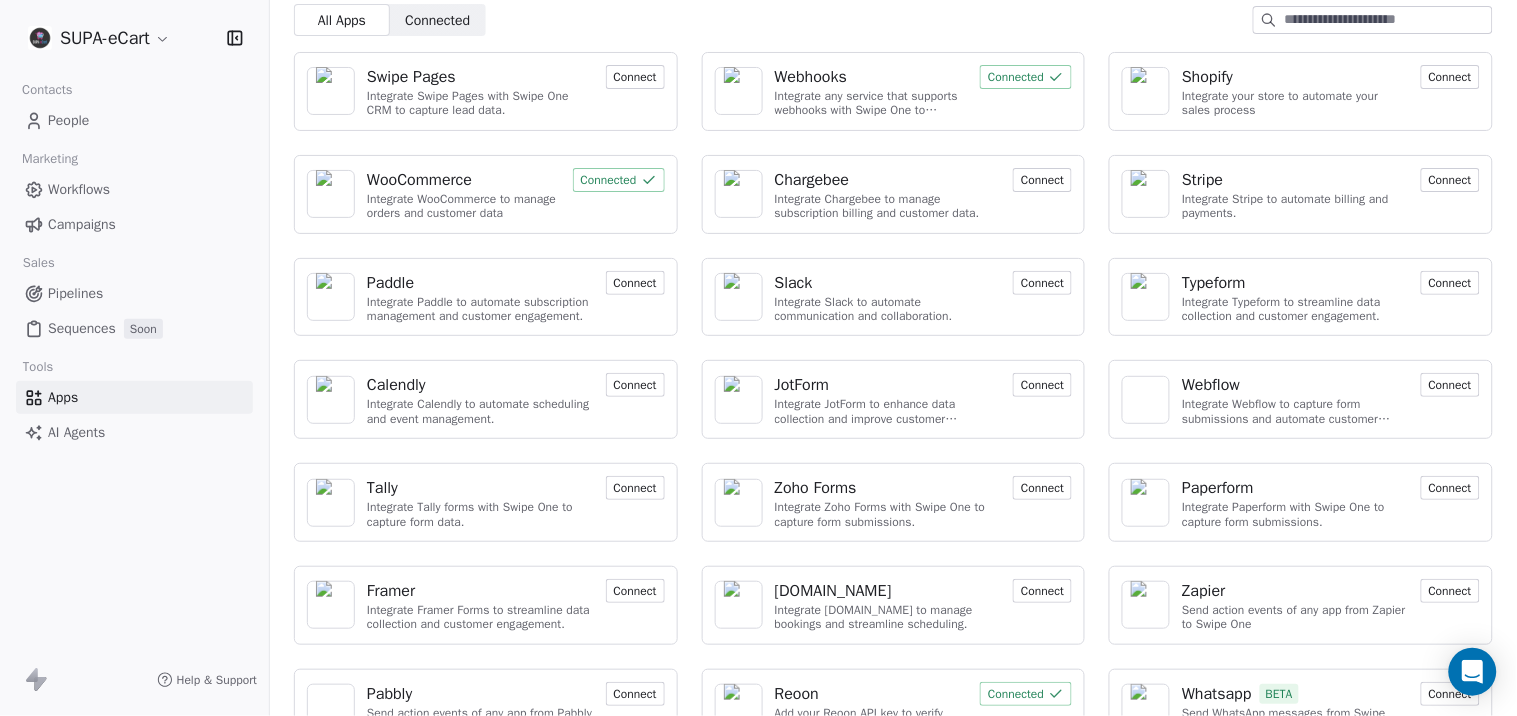 scroll, scrollTop: 120, scrollLeft: 0, axis: vertical 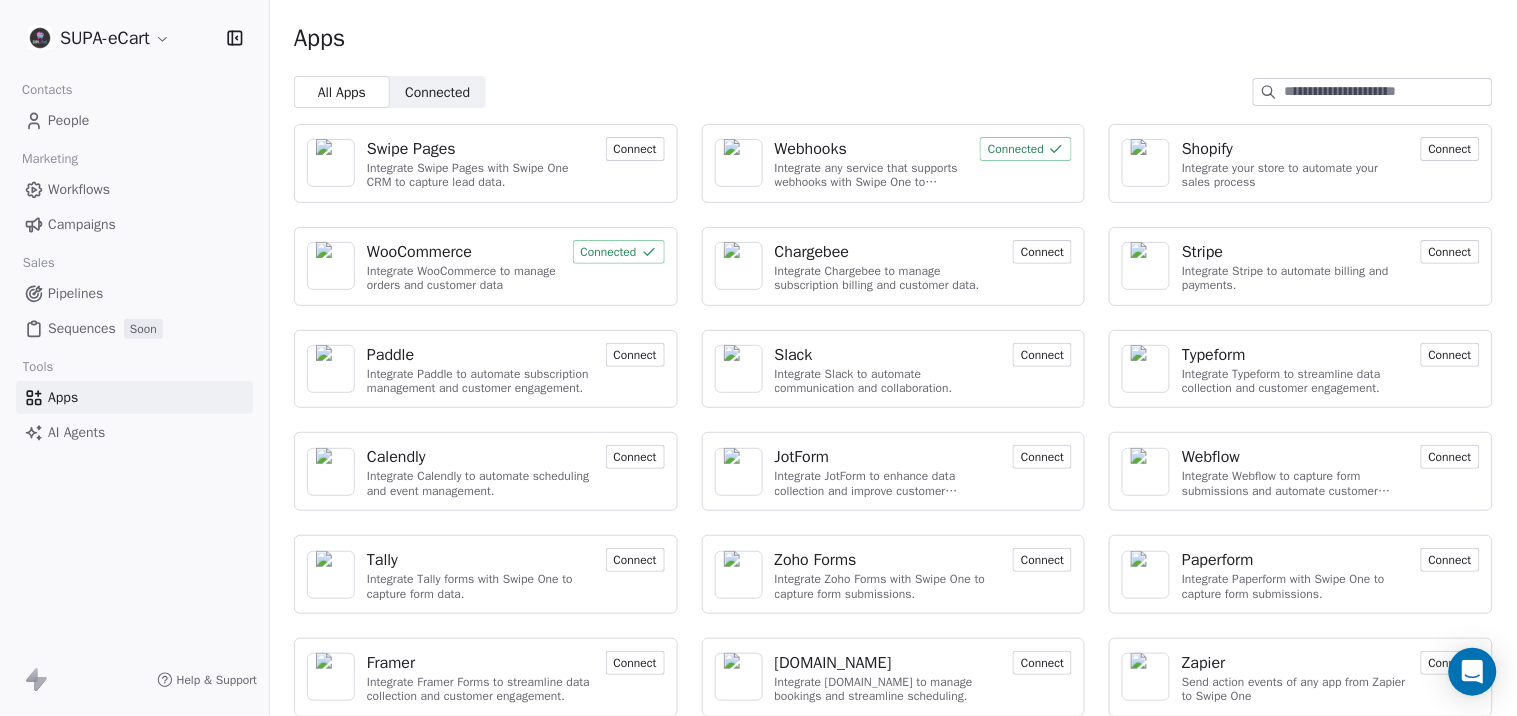 click on "Webhooks" at bounding box center [811, 149] 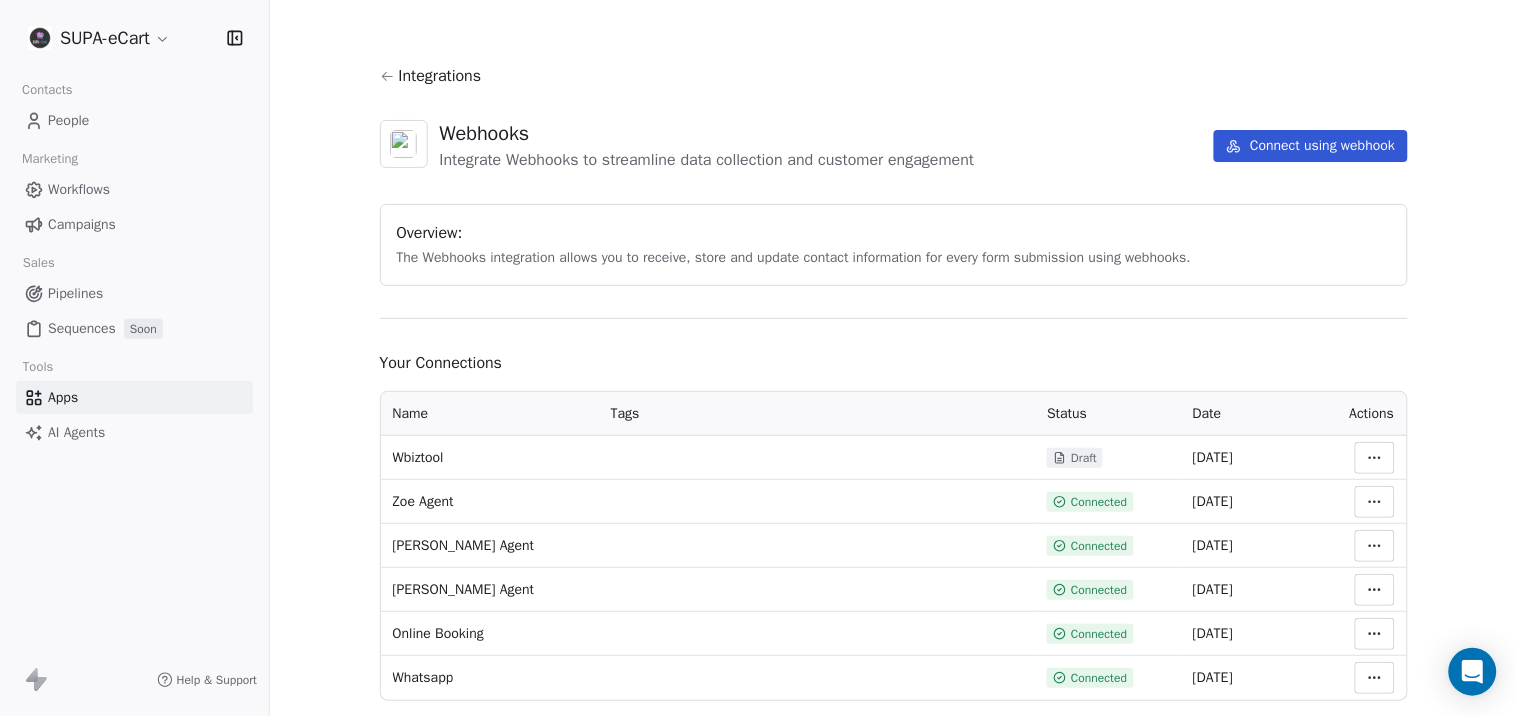 click on "SUPA-eCart Contacts People Marketing Workflows Campaigns Sales Pipelines Sequences Soon Tools Apps AI Agents Help & Support Integrations Webhooks Integrate Webhooks to streamline data collection and customer engagement Connect using webhook Overview: The Webhooks integration allows you to receive, store and update contact information for every form submission using webhooks. Your Connections Name Tags Status Date Actions [GEOGRAPHIC_DATA] Draft [DATE] [PERSON_NAME] Agent Connected [DATE] [PERSON_NAME] Agent Connected [DATE]  [PERSON_NAME] Agent Connected [DATE] Online Booking Connected [DATE] Whatsapp Connected [DATE]" at bounding box center [758, 358] 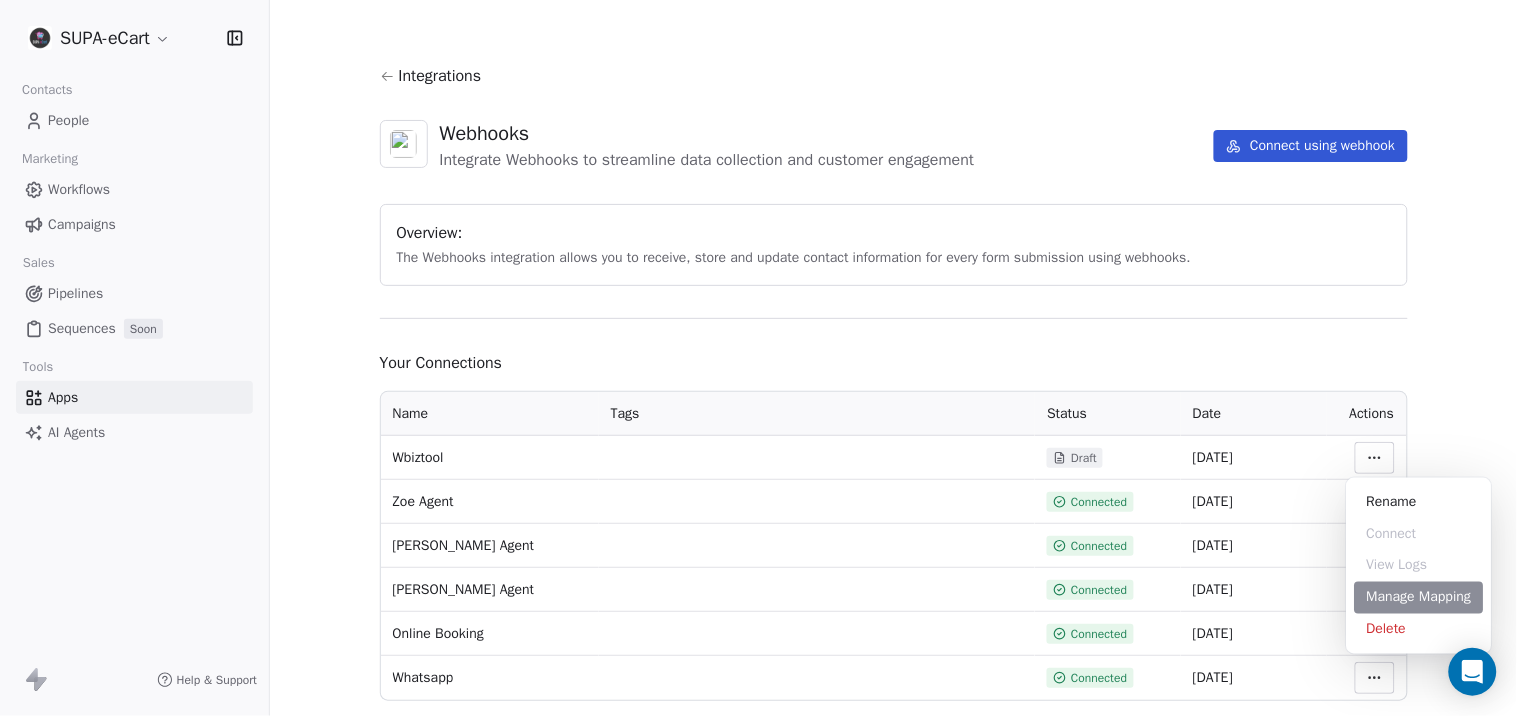 click on "Manage Mapping" at bounding box center [1419, 598] 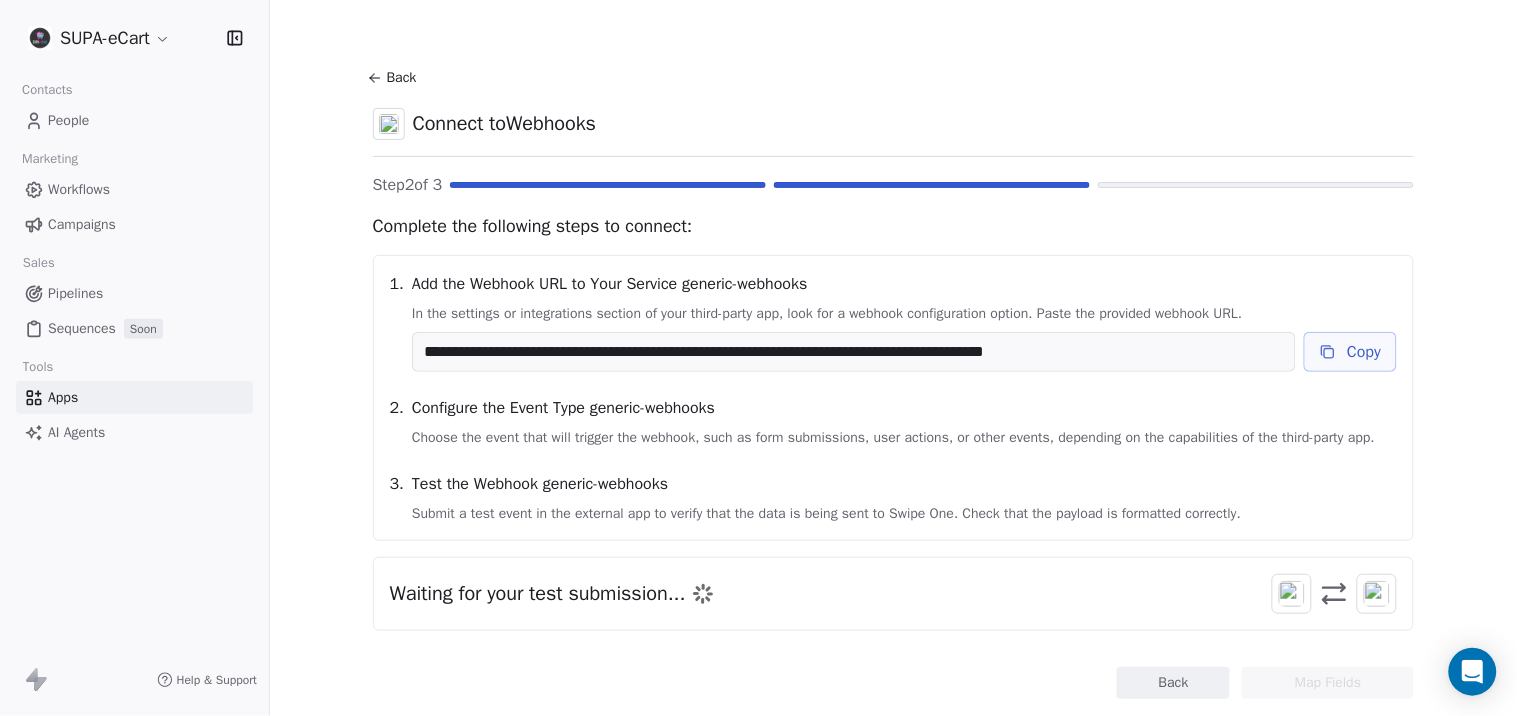 click on "Copy" at bounding box center (1351, 352) 